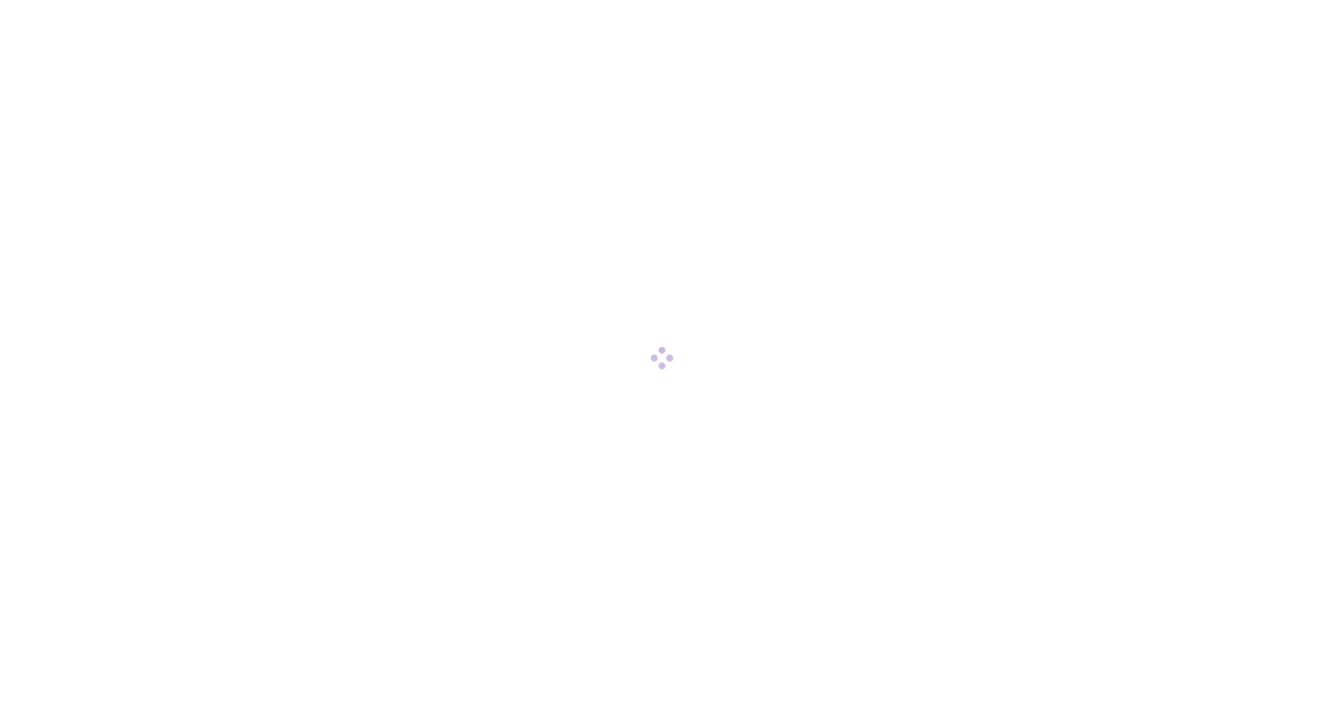 scroll, scrollTop: 0, scrollLeft: 0, axis: both 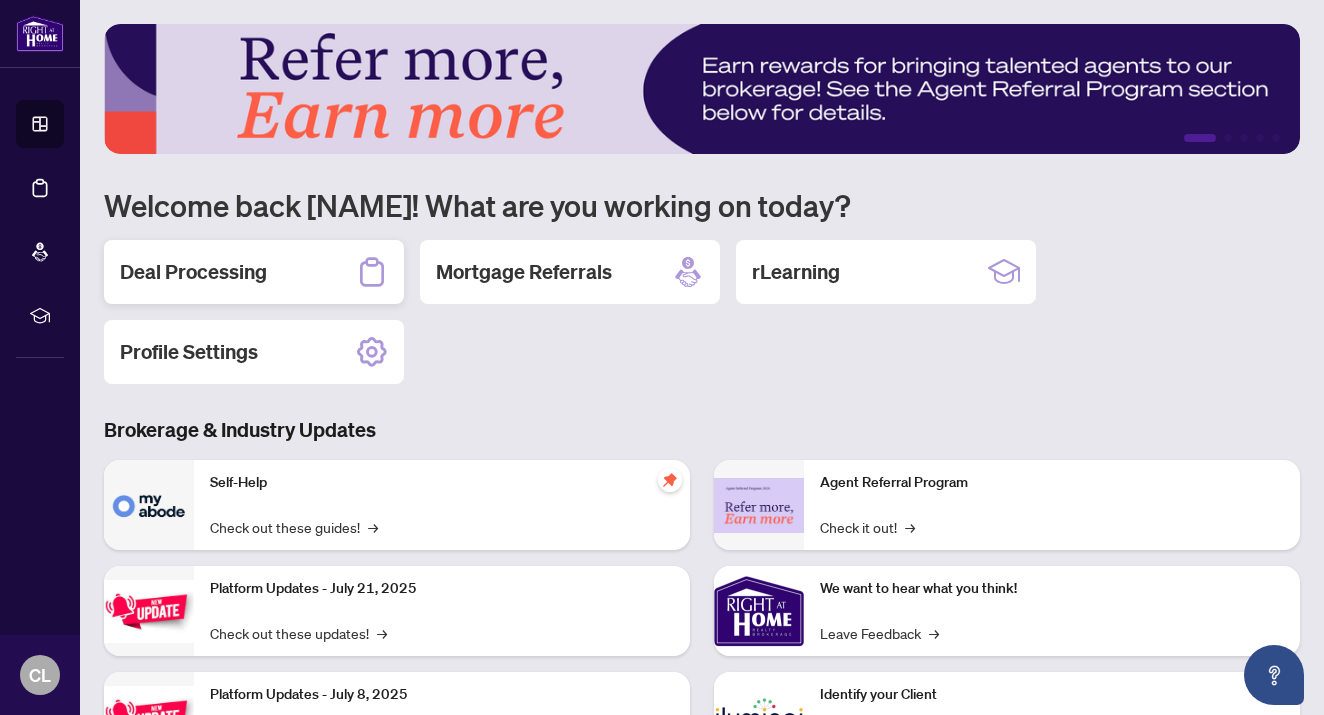 click on "Deal Processing" at bounding box center (193, 272) 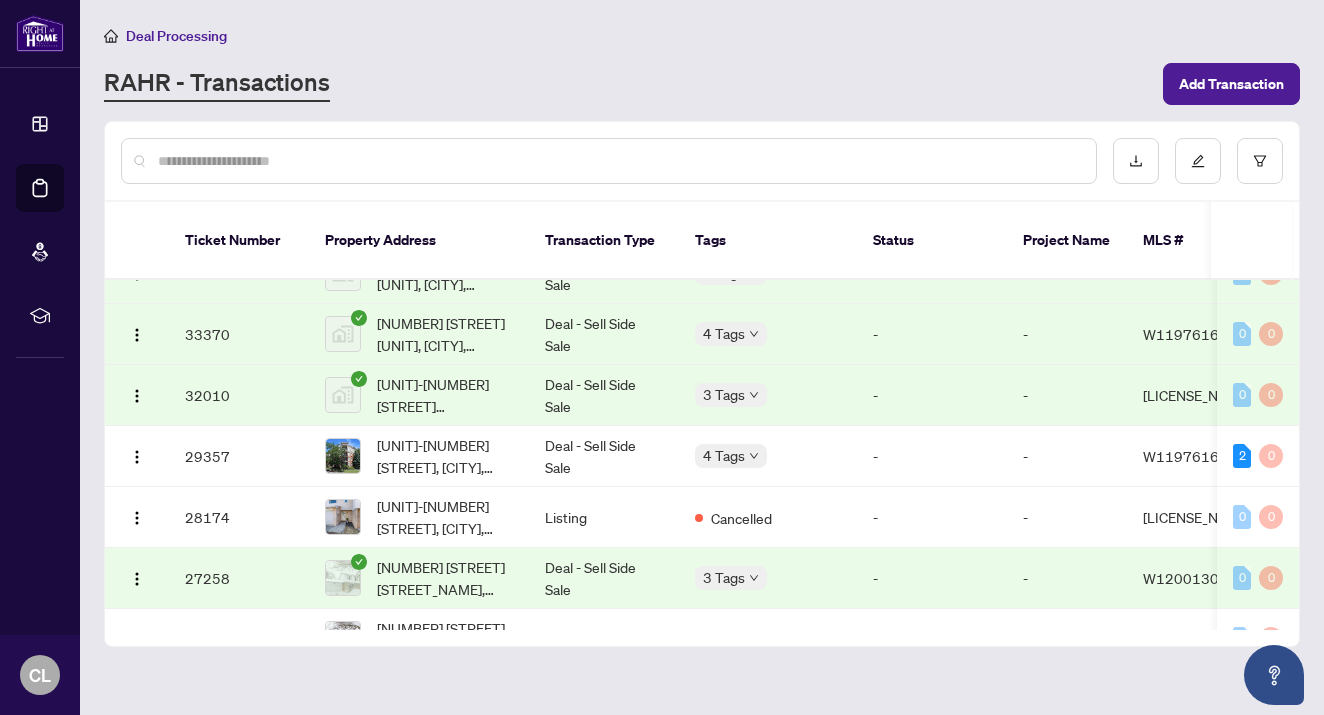 scroll, scrollTop: 216, scrollLeft: 1, axis: both 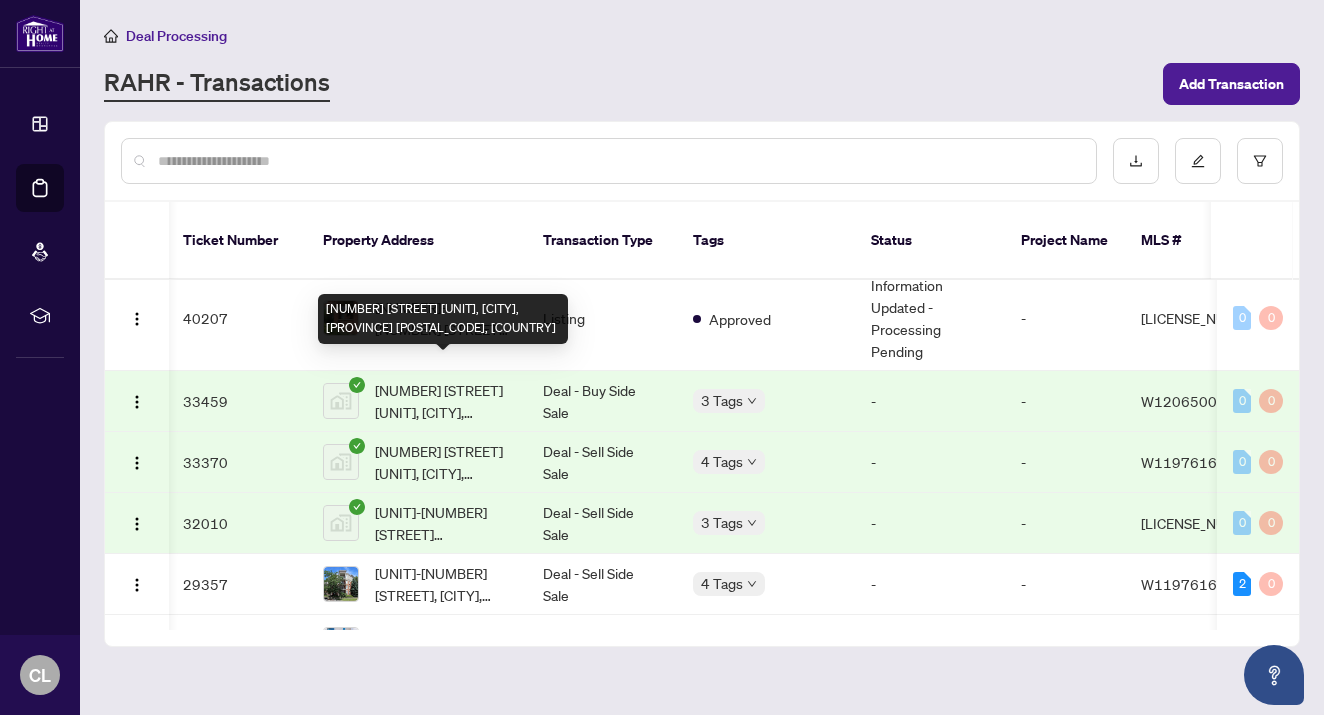 click on "[NUMBER] [STREET] [UNIT], [CITY], [PROVINCE] [POSTAL_CODE], [COUNTRY]" at bounding box center (443, 401) 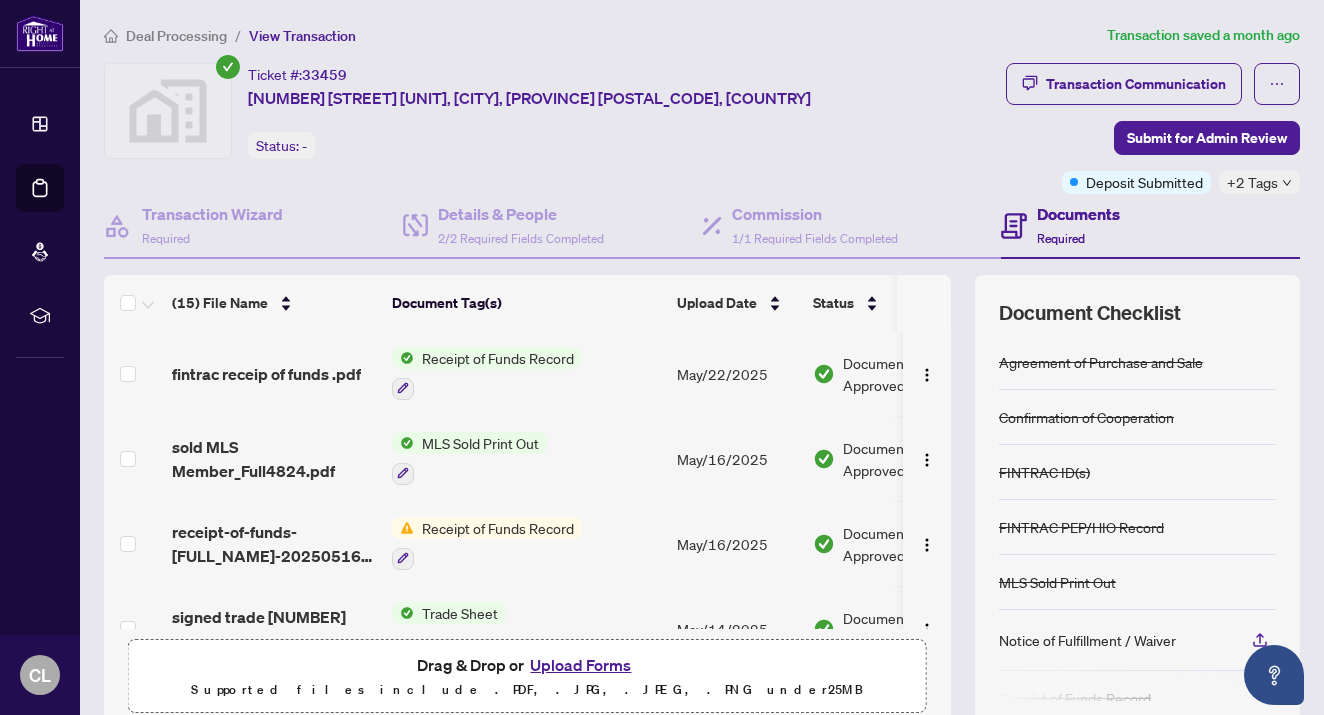 scroll, scrollTop: 0, scrollLeft: 0, axis: both 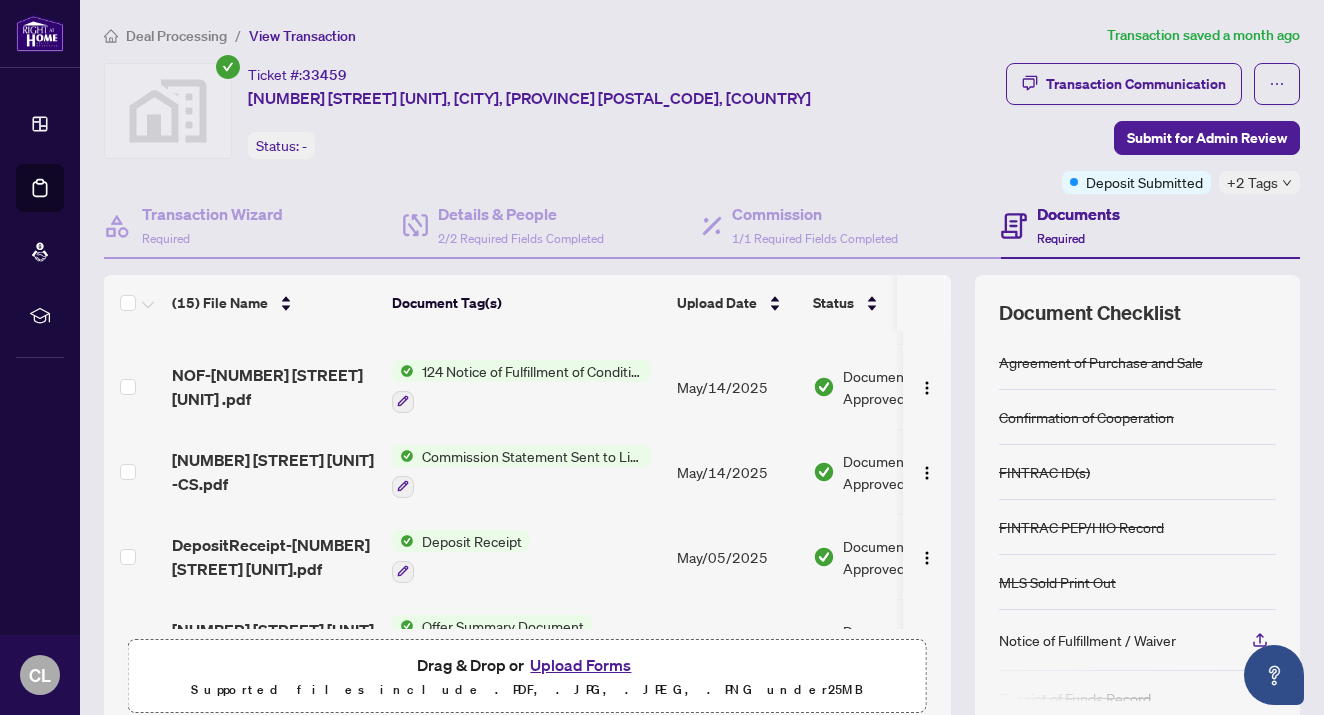 click on "Commission Statement Sent to Listing Brokerage" at bounding box center [532, 456] 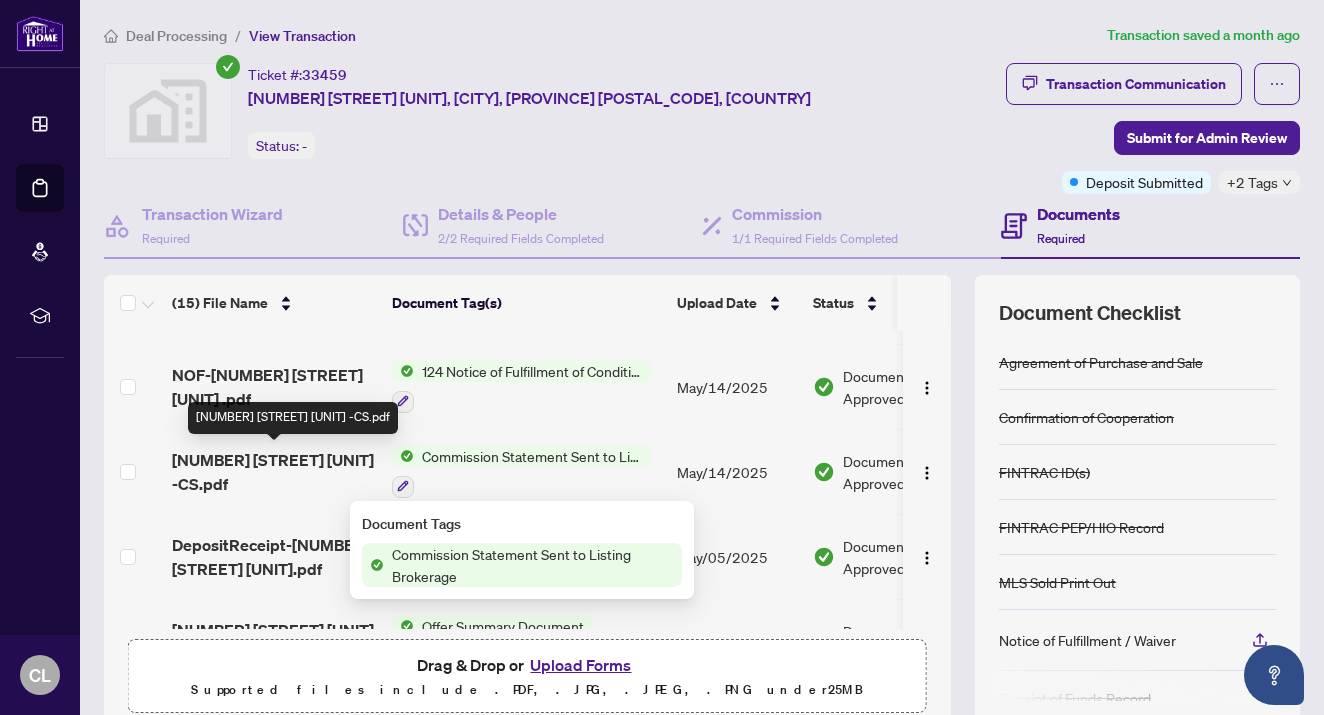 click on "[NUMBER] [STREET] [UNIT] -CS.pdf" at bounding box center (274, 472) 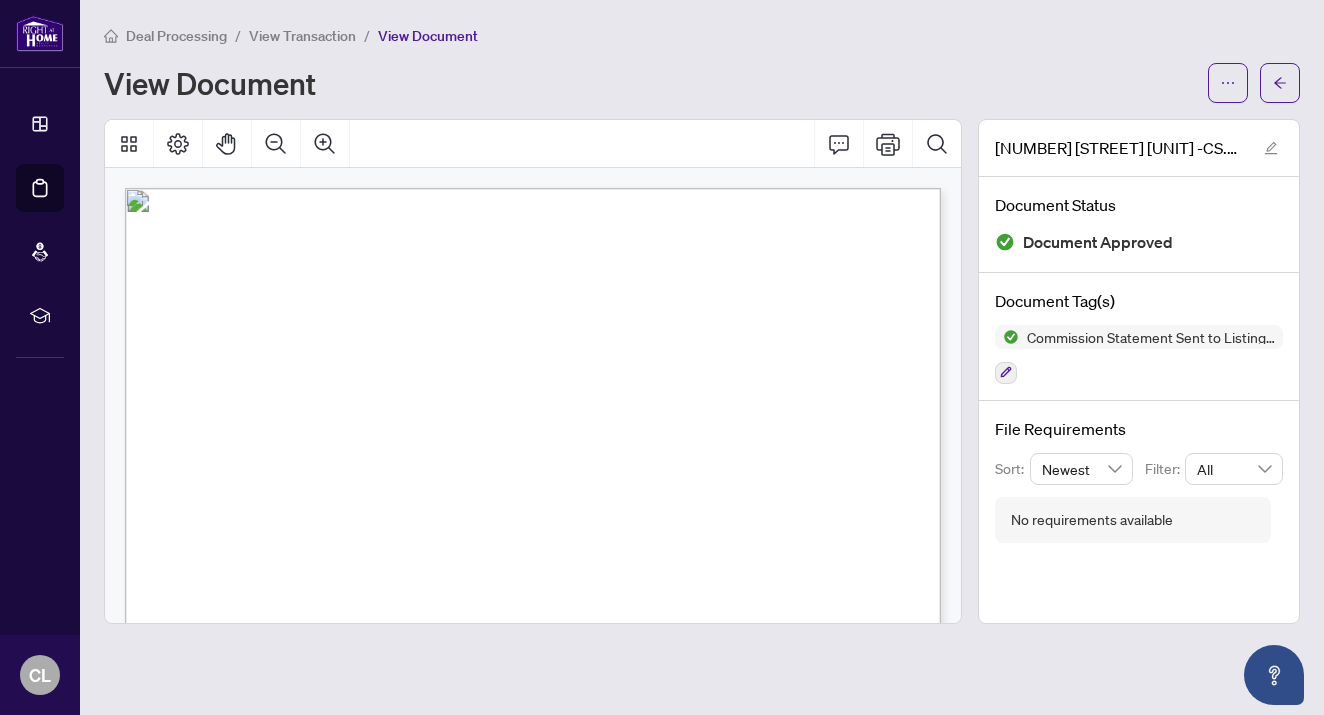 scroll, scrollTop: 0, scrollLeft: 0, axis: both 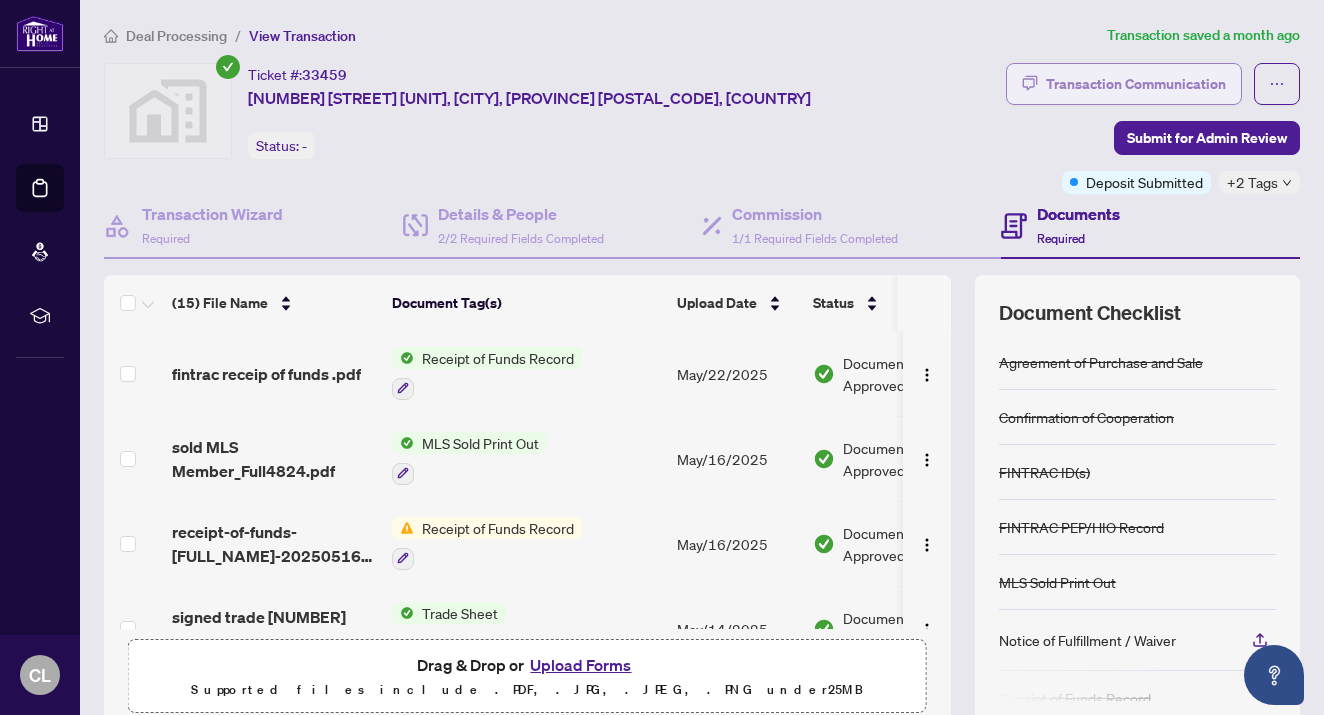click on "Transaction Communication" at bounding box center [1136, 84] 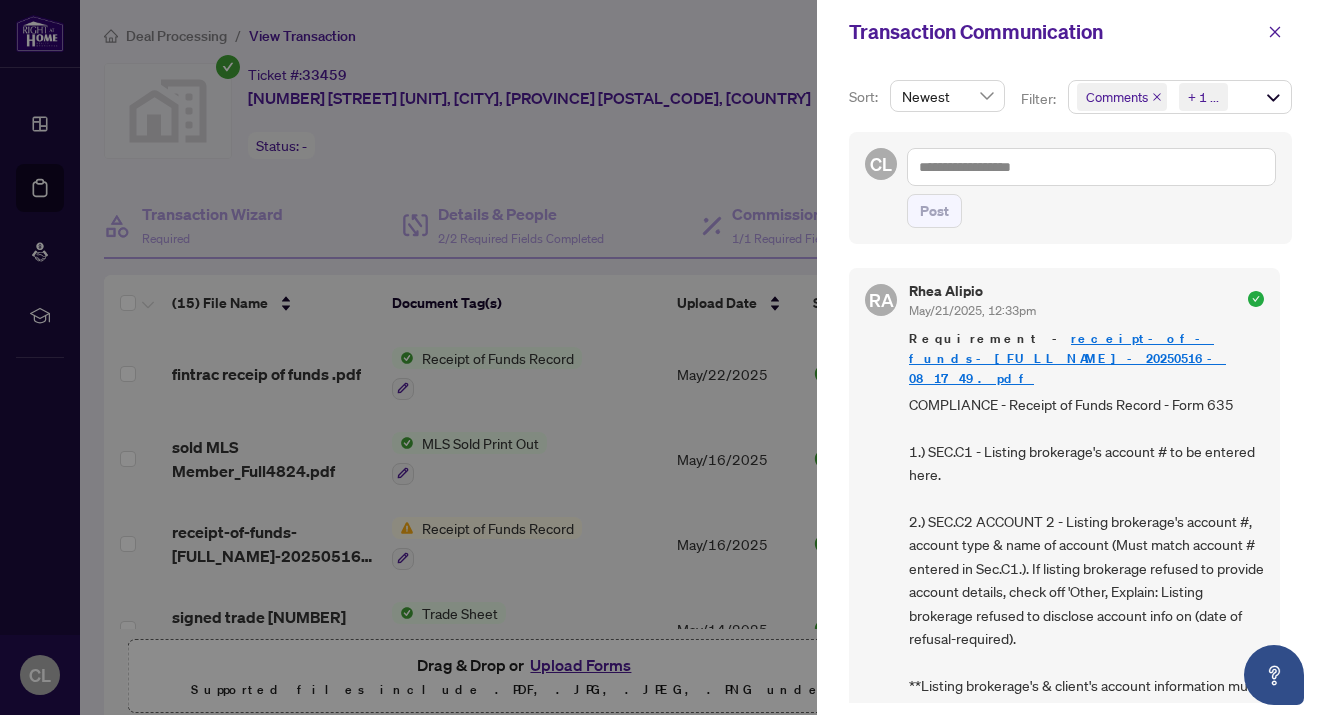 click at bounding box center (662, 357) 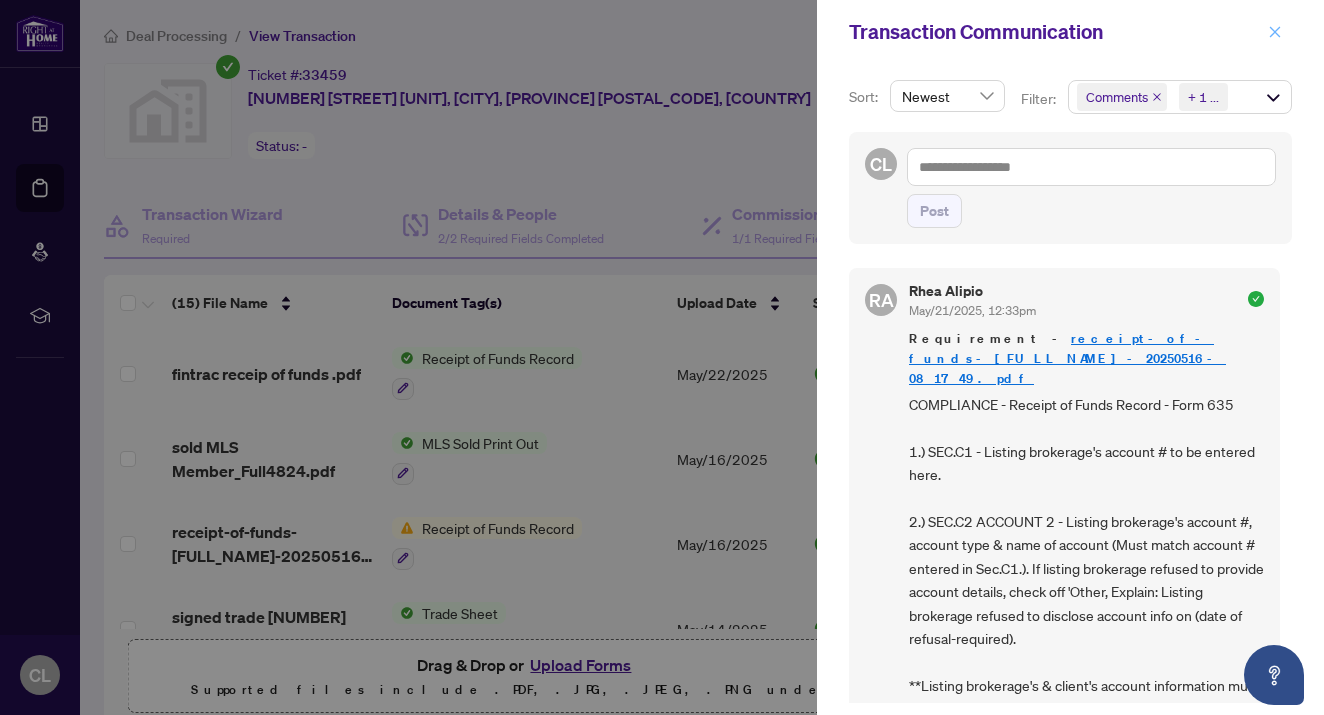 click 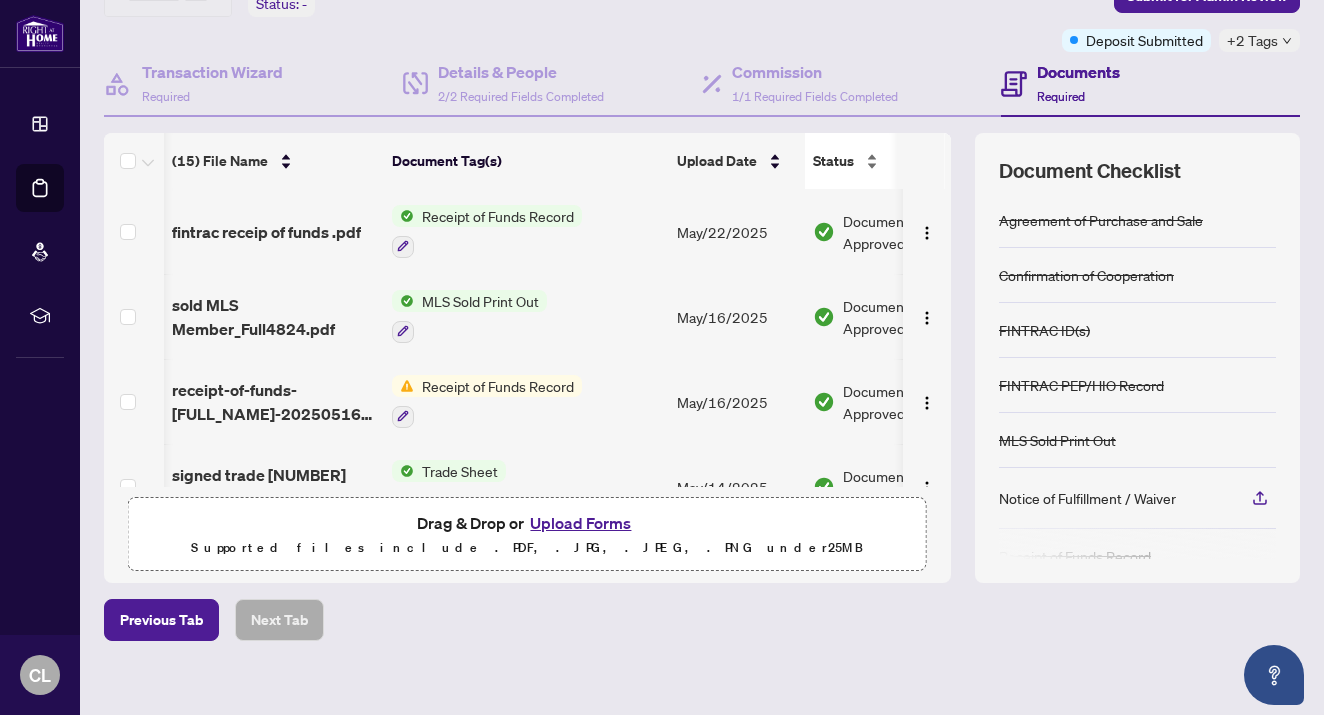 scroll, scrollTop: -17, scrollLeft: 0, axis: vertical 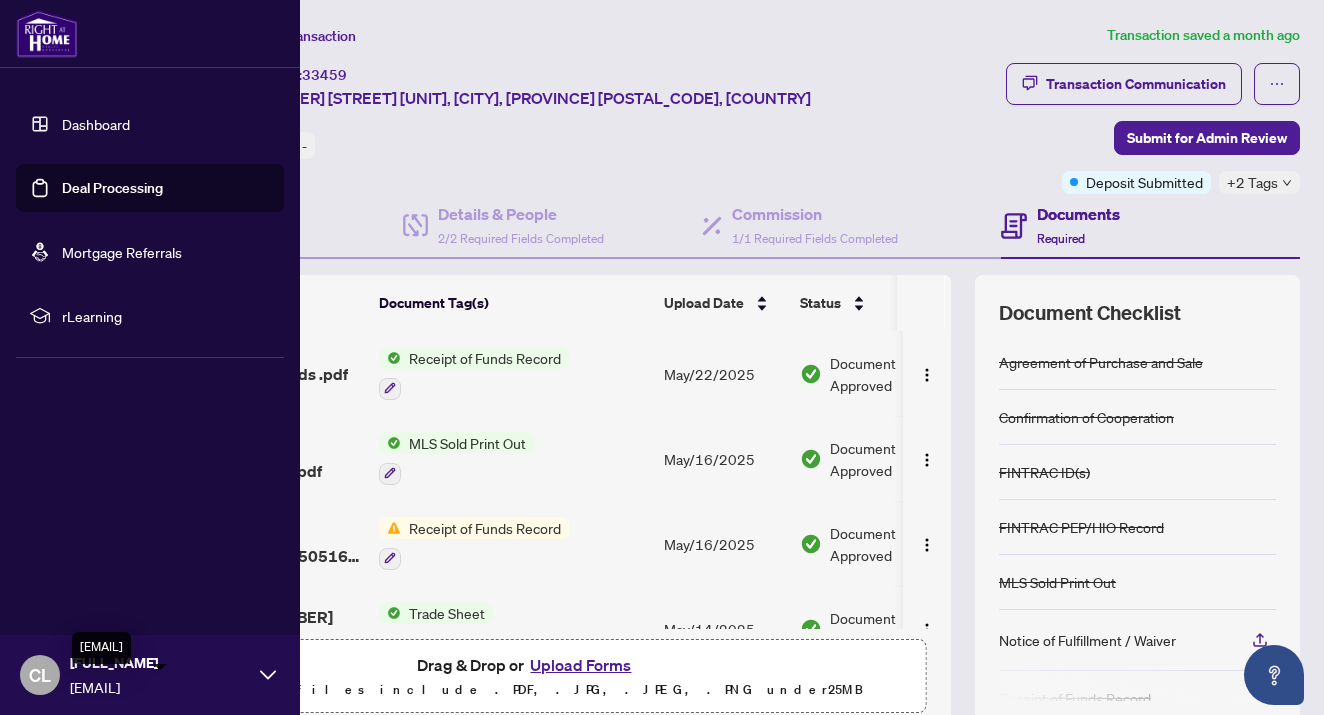 click on "[EMAIL]" at bounding box center (160, 687) 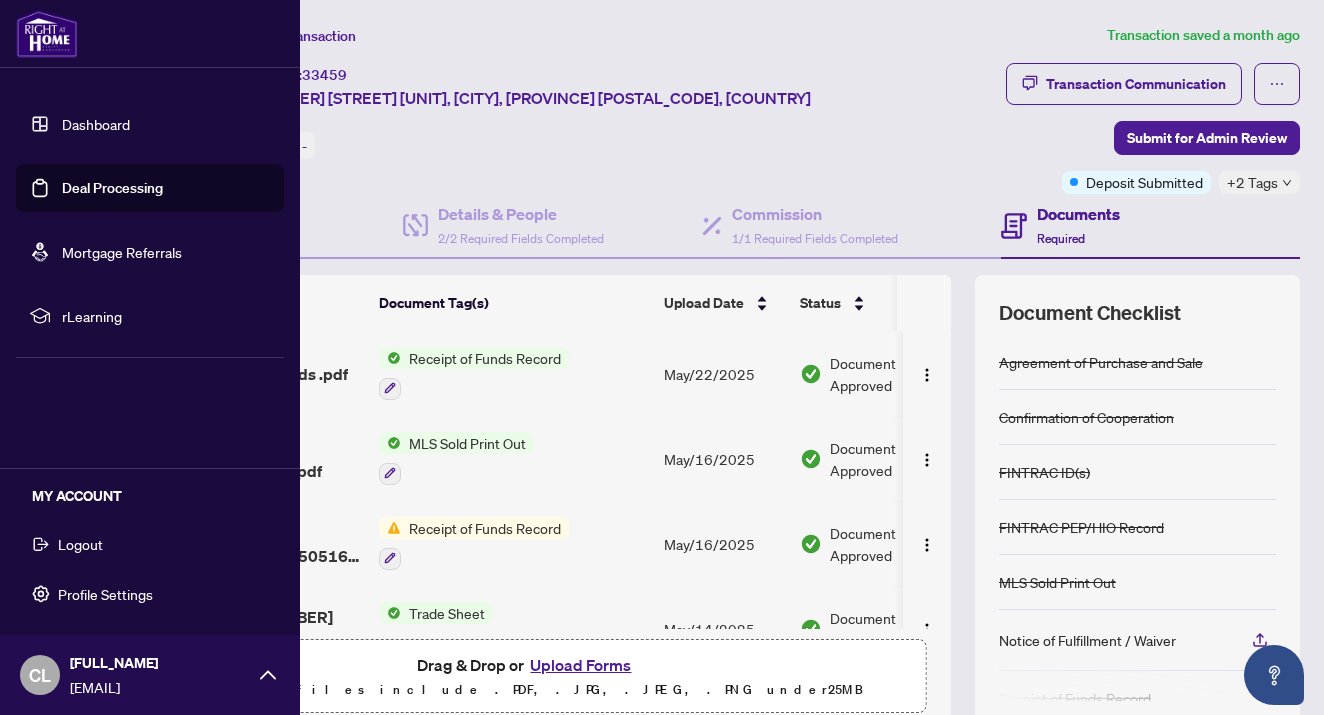 click on "Dashboard" at bounding box center [96, 124] 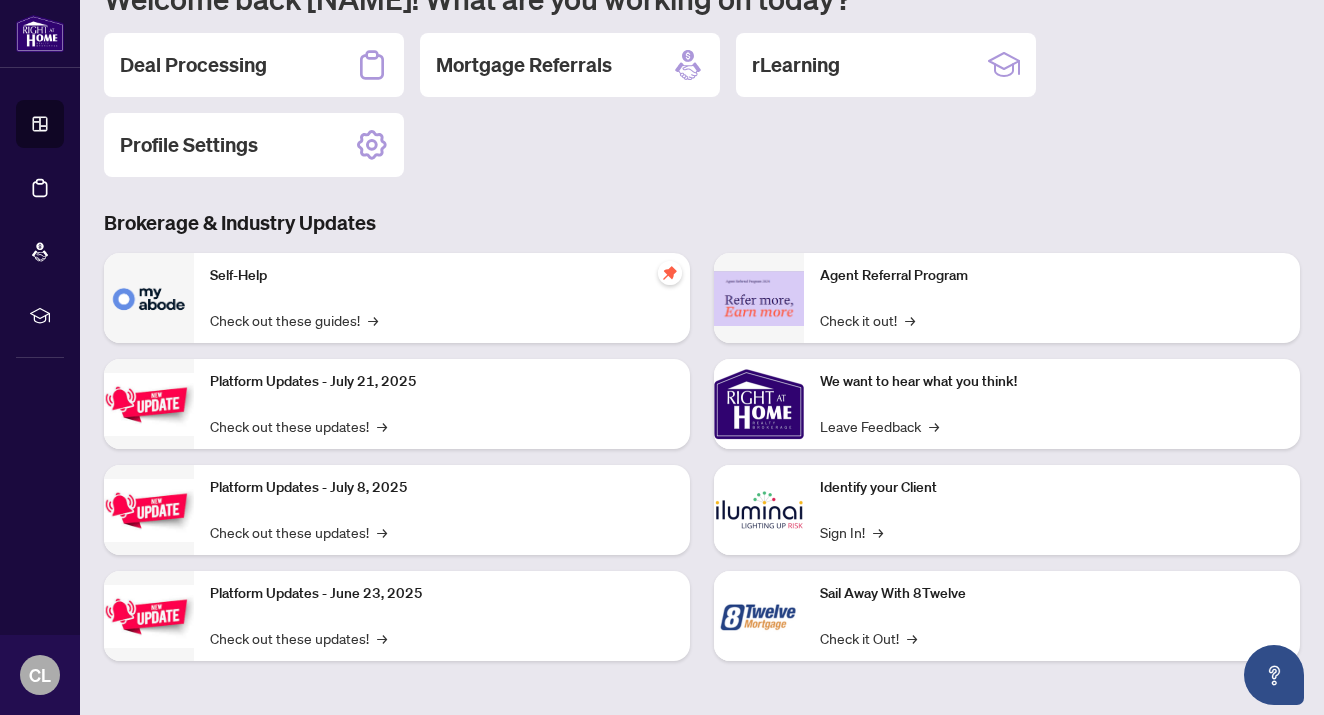 scroll, scrollTop: 207, scrollLeft: 0, axis: vertical 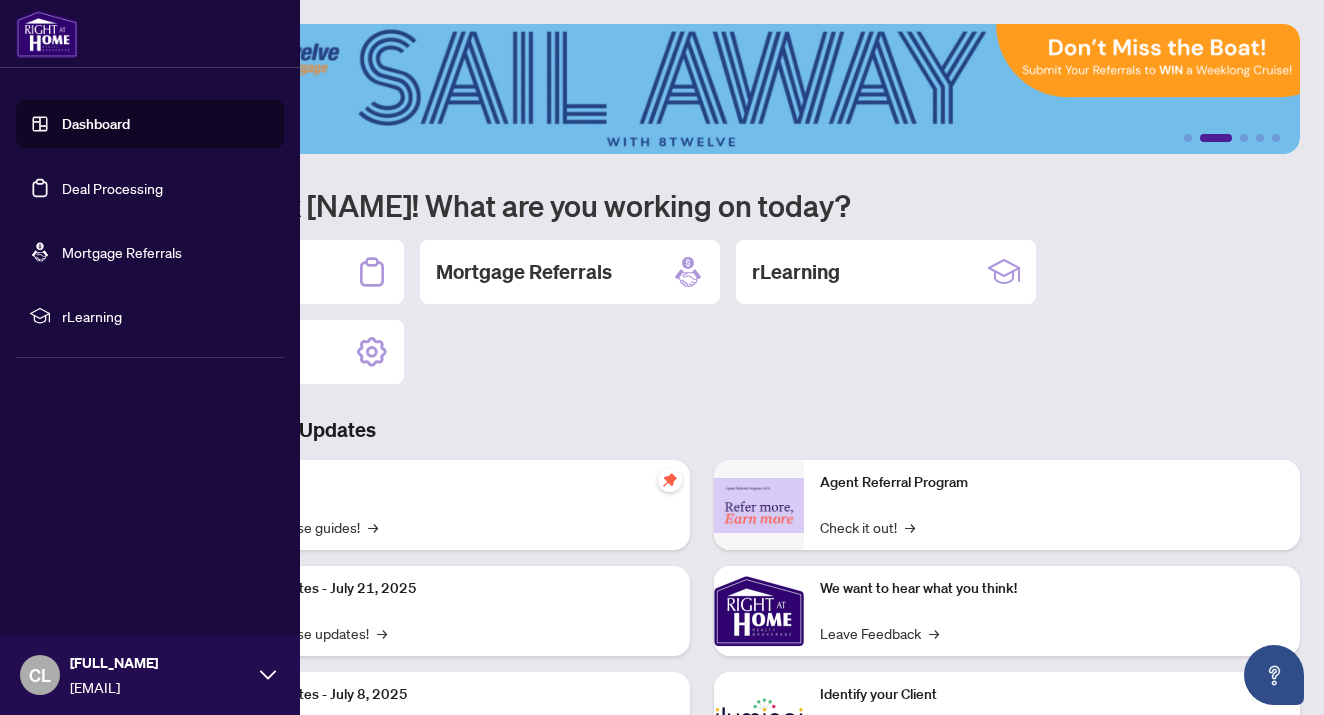 click 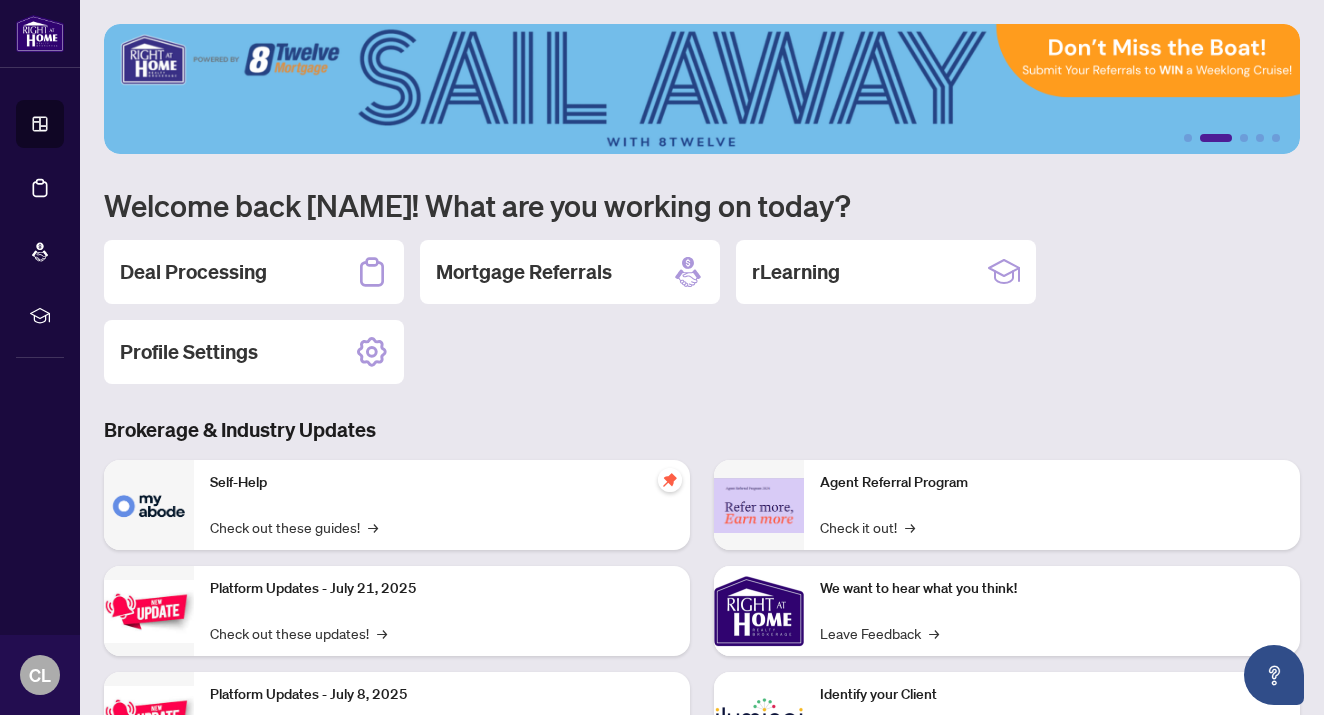 click on "Deal Processing Mortgage Referrals rLearning Profile Settings" at bounding box center (702, 312) 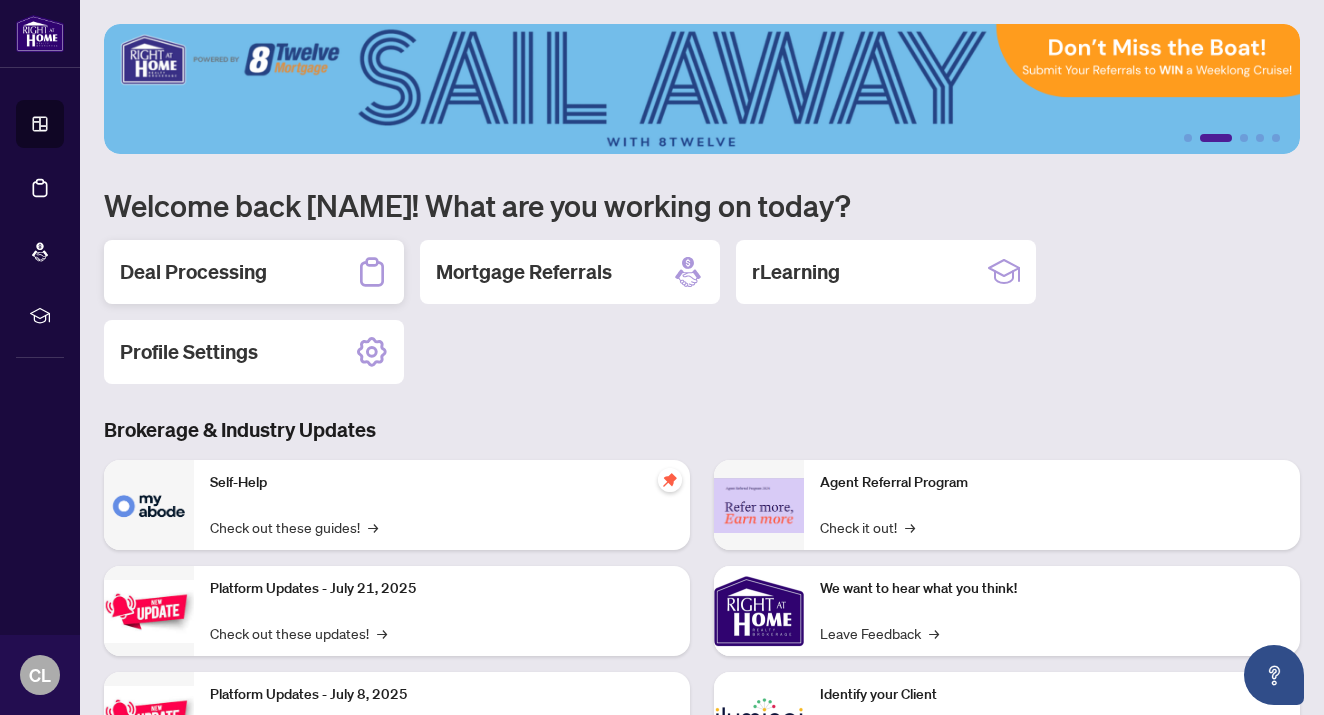click on "Deal Processing" at bounding box center (193, 272) 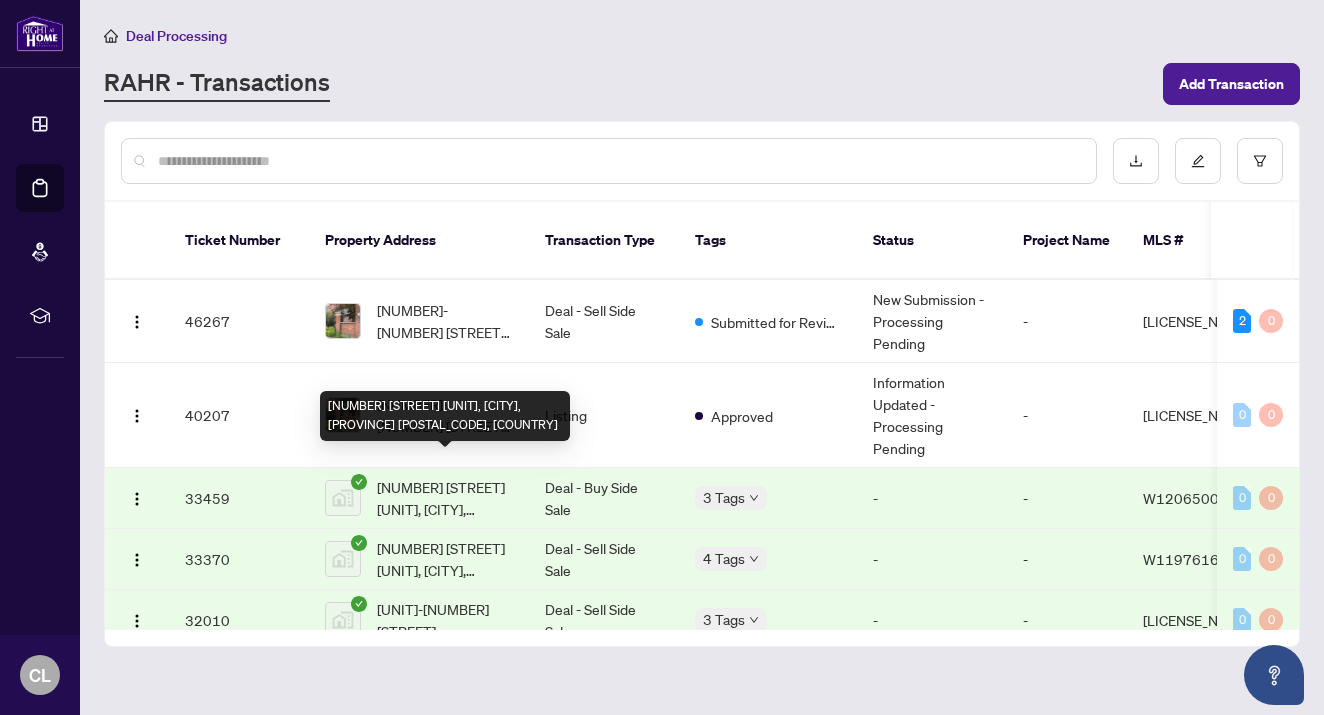click on "[NUMBER] [STREET] [UNIT], [CITY], [PROVINCE] [POSTAL_CODE], [COUNTRY]" at bounding box center [445, 498] 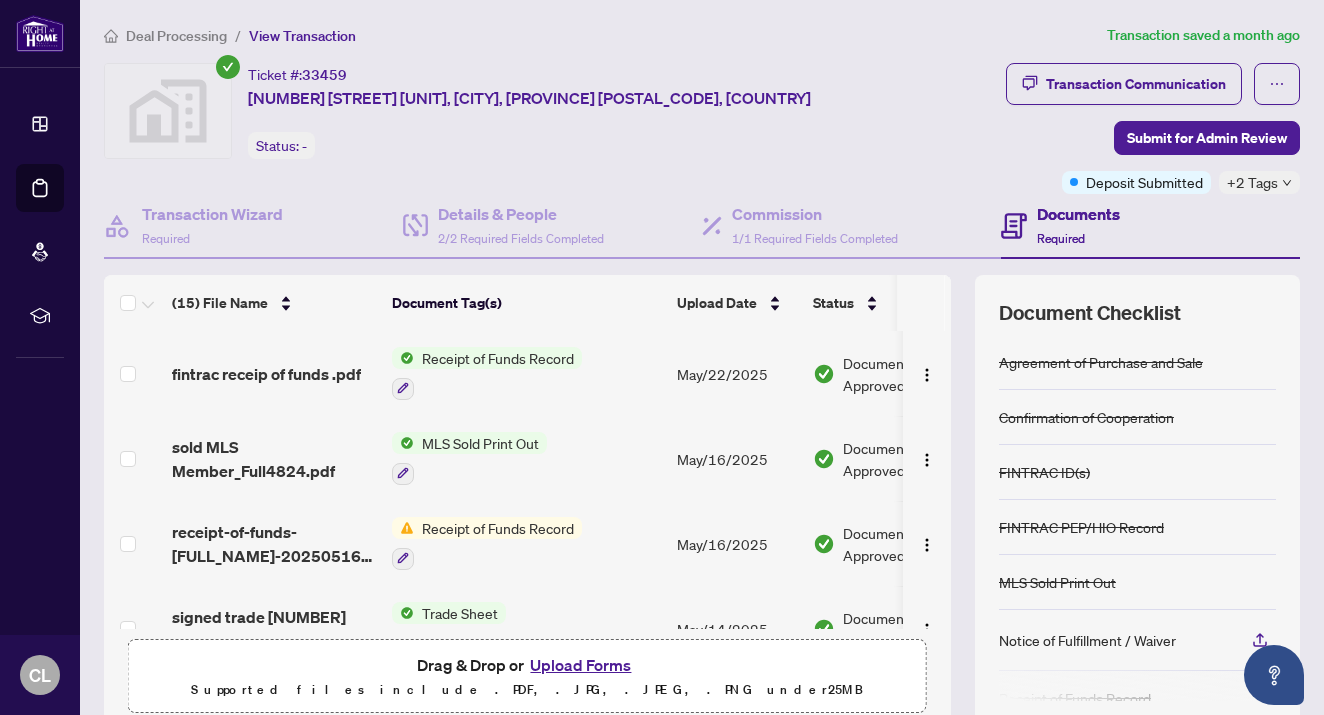 click on "Required" at bounding box center [1061, 238] 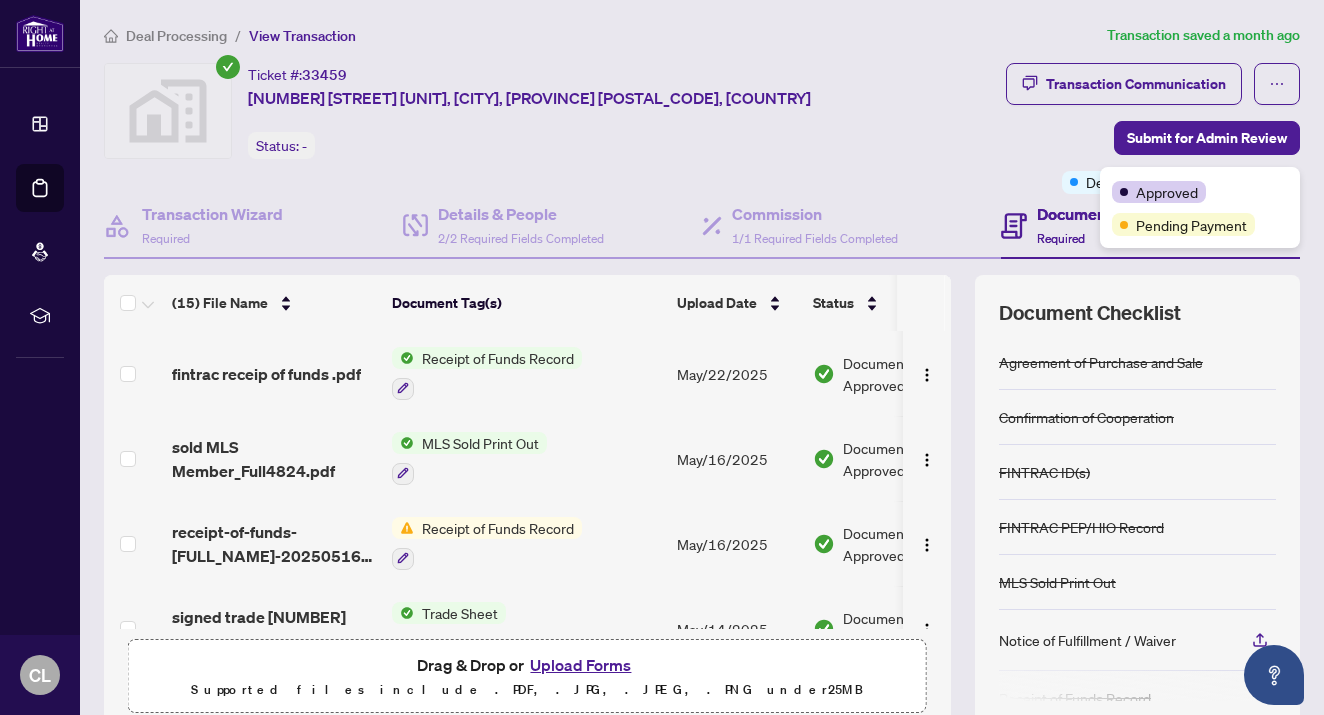 click on "Transaction Communication Submit for Admin Review Deposit Submitted +2 Tags" at bounding box center (1107, 128) 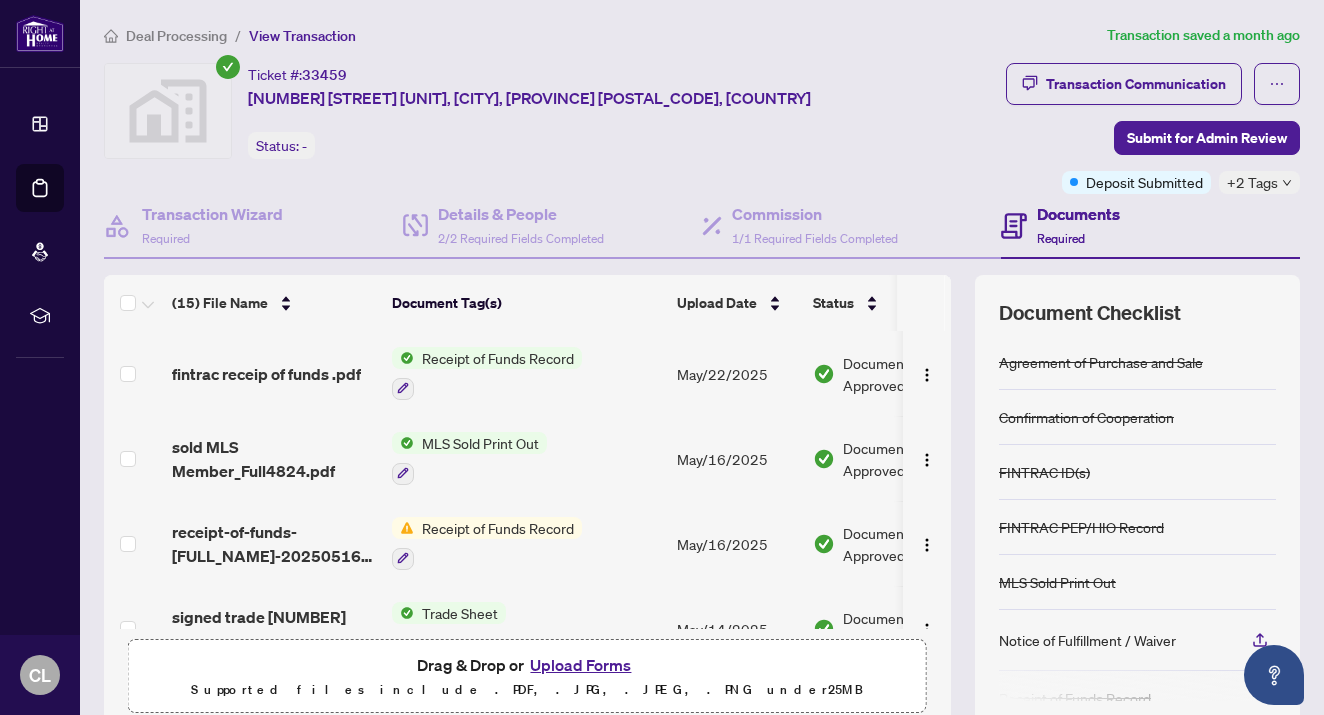 click 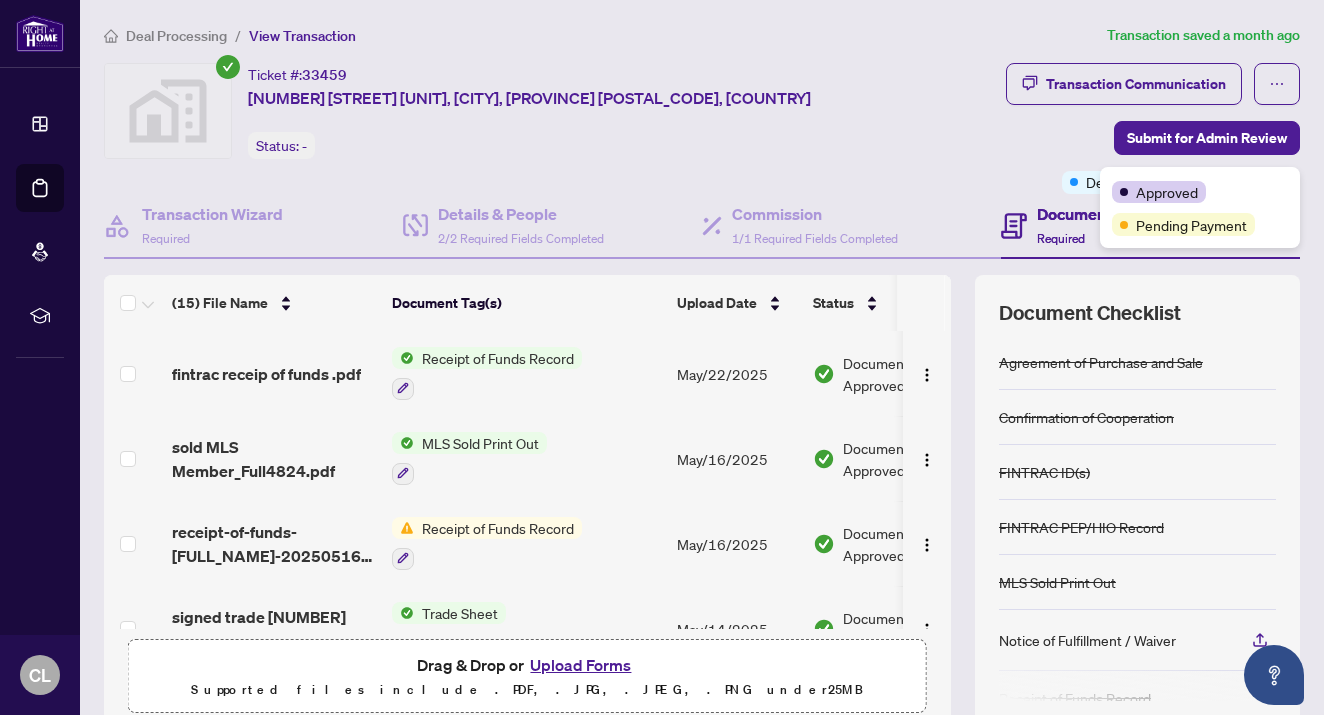 scroll, scrollTop: 0, scrollLeft: 0, axis: both 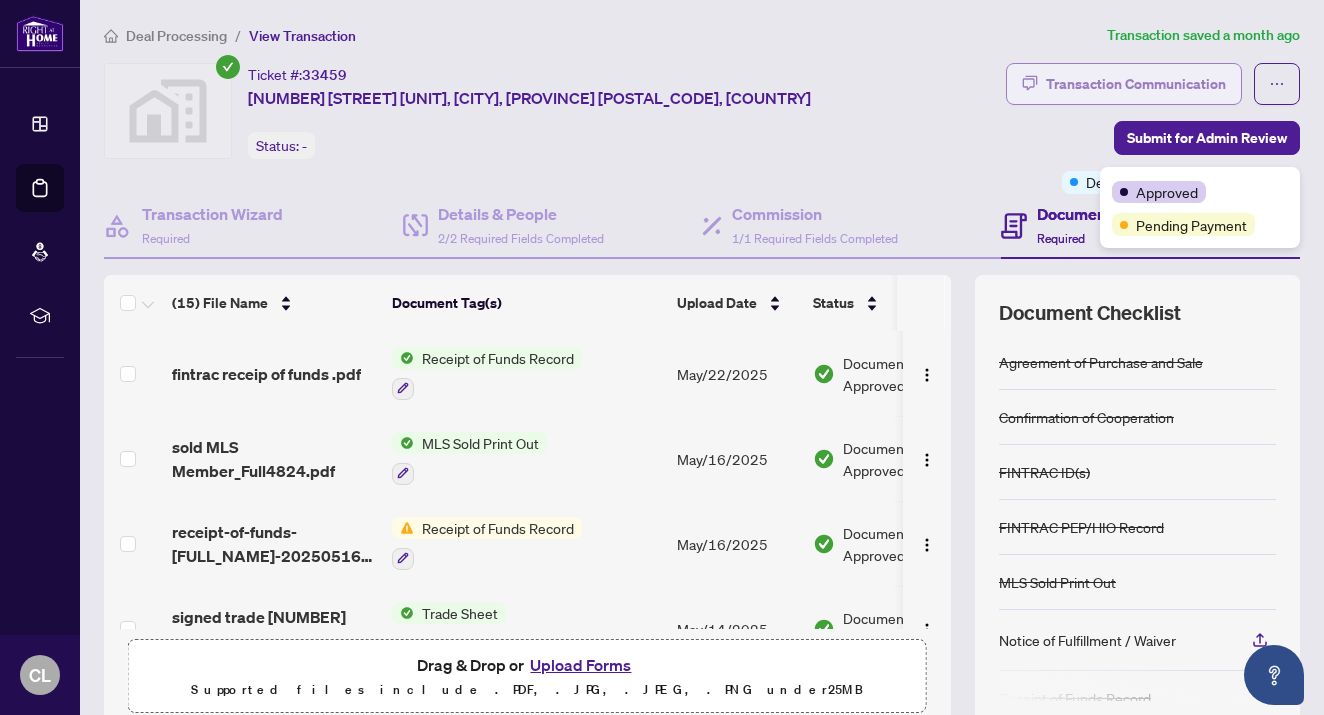 click on "Transaction Communication" at bounding box center (1136, 84) 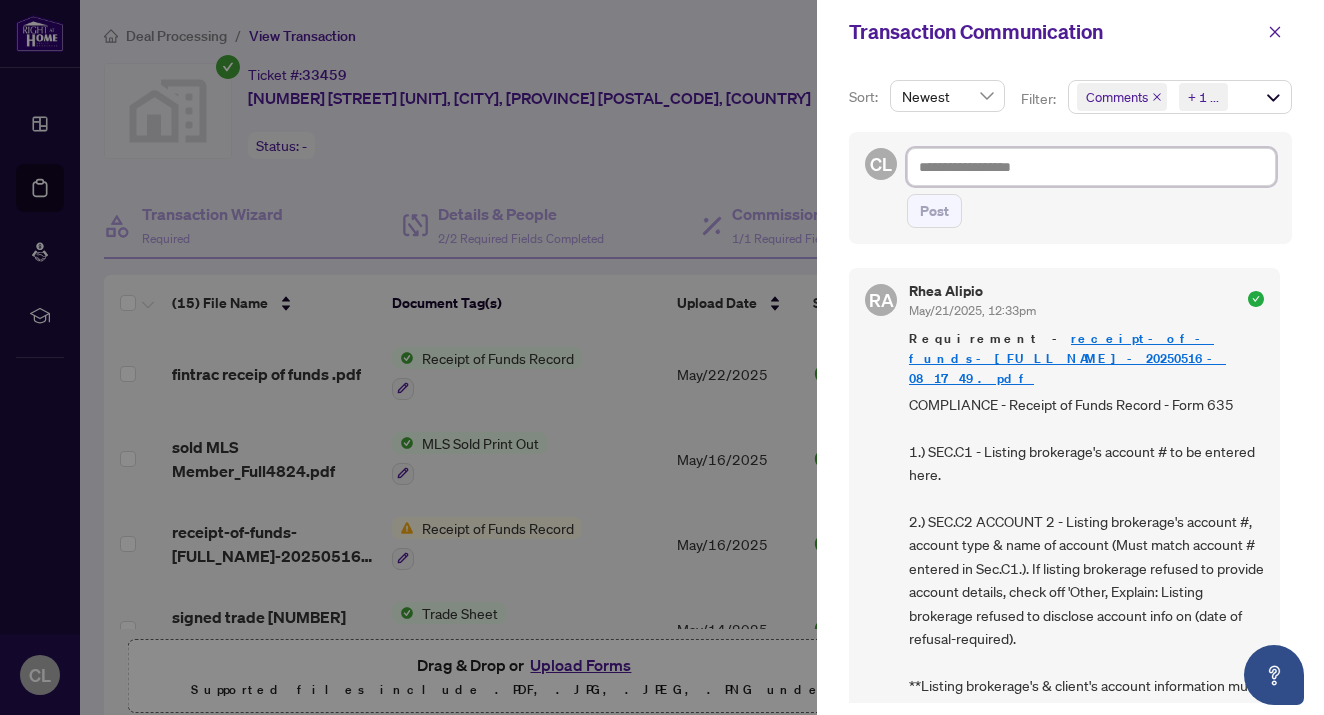 click at bounding box center [1091, 167] 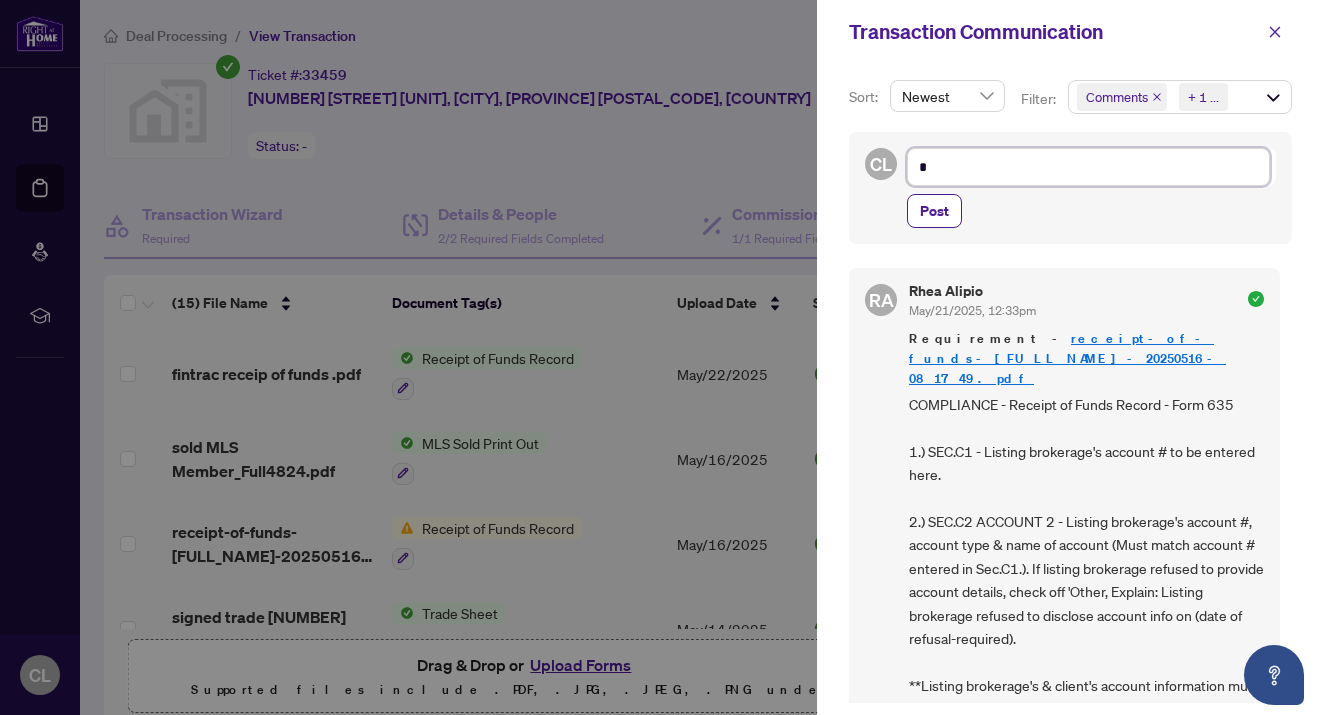 type on "**" 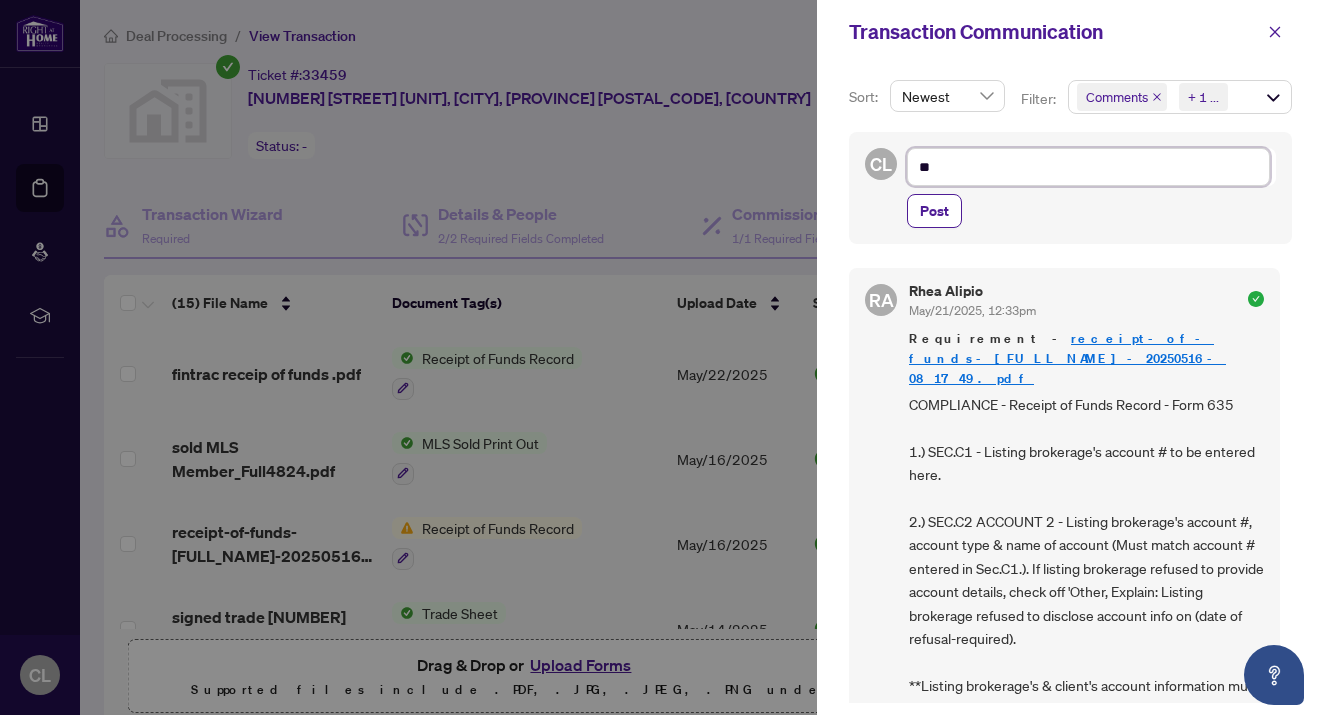 type on "***" 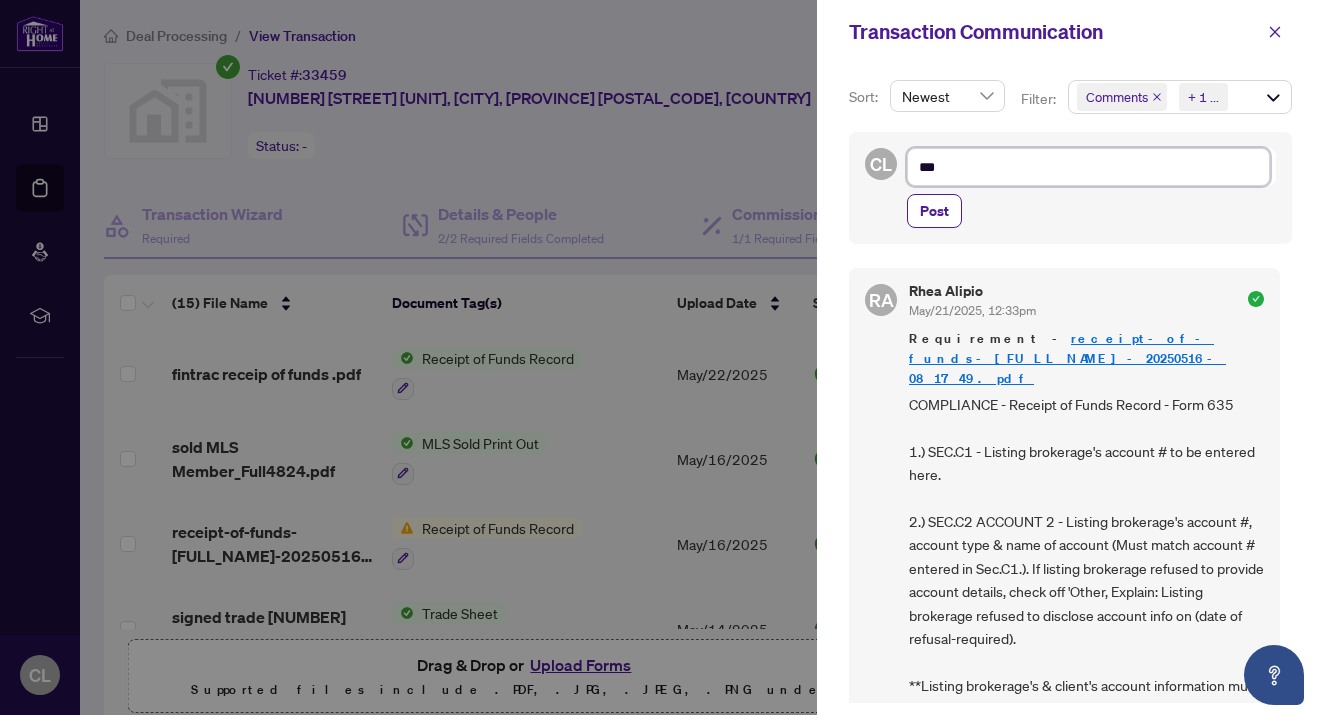 type on "***" 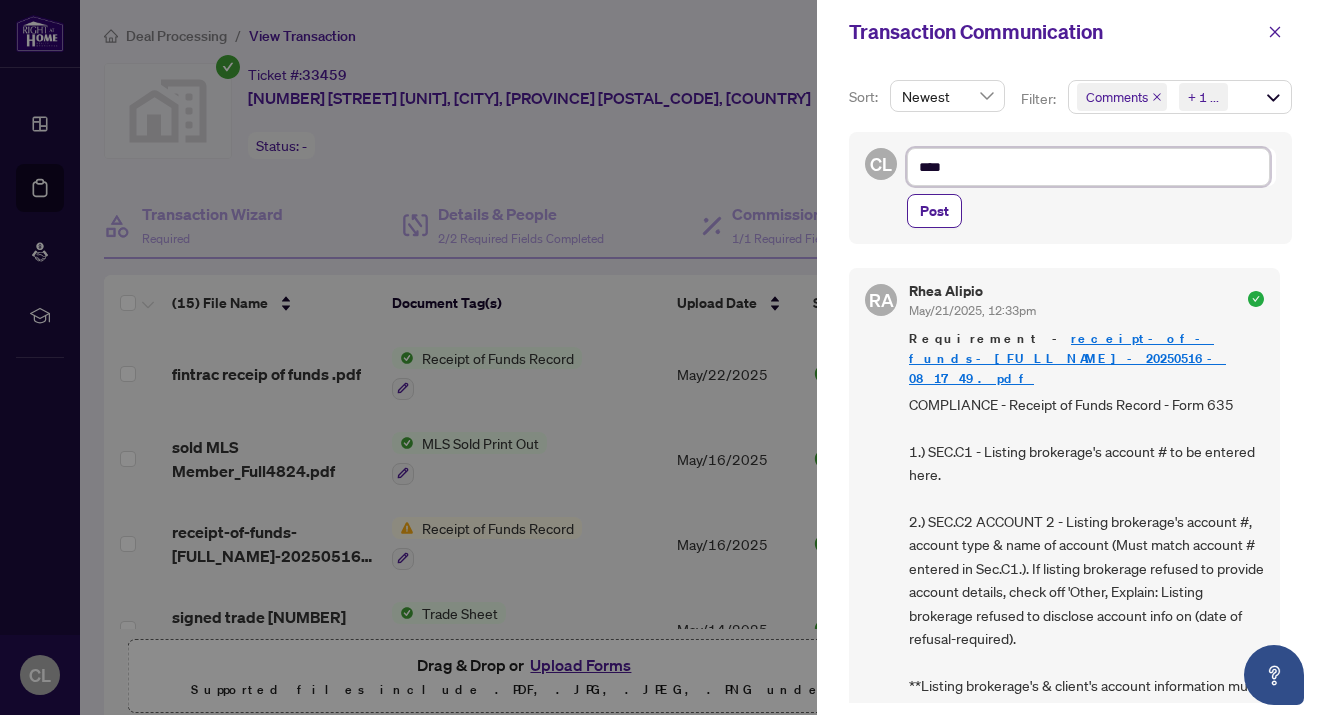 type on "*****" 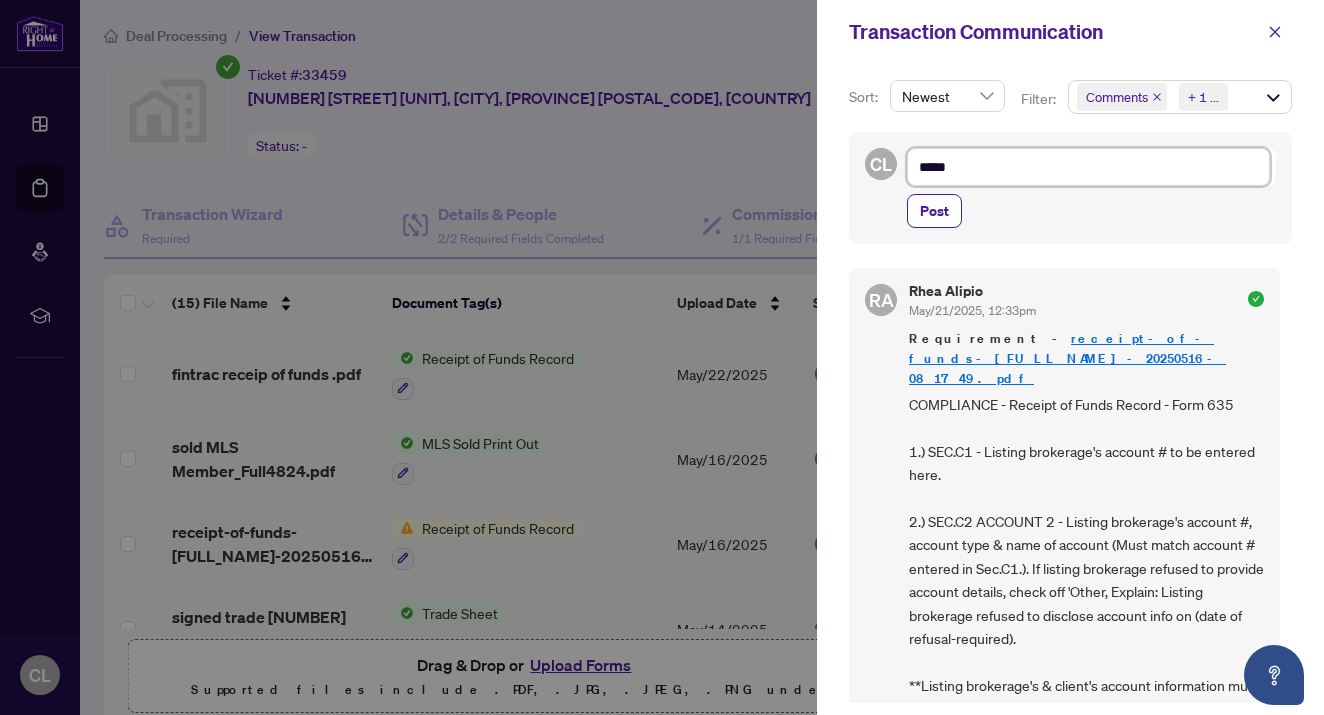 type on "******" 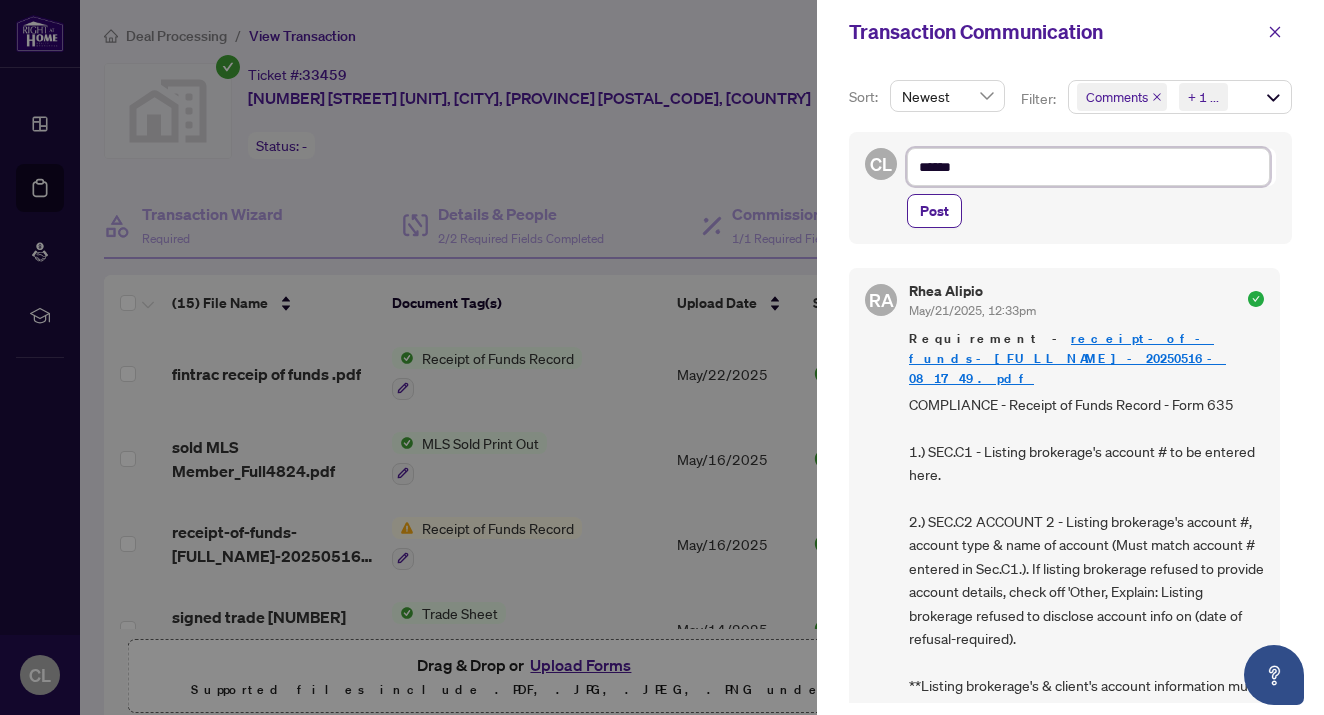 type on "******" 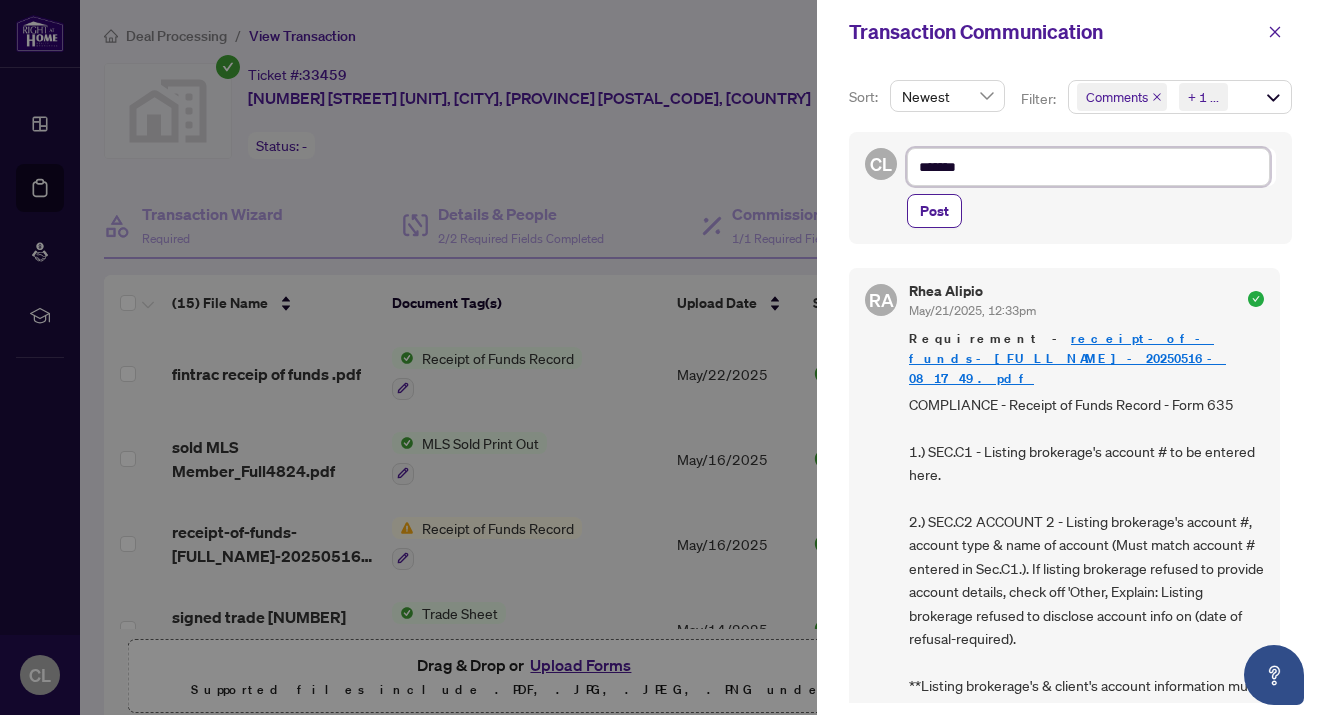 type on "********" 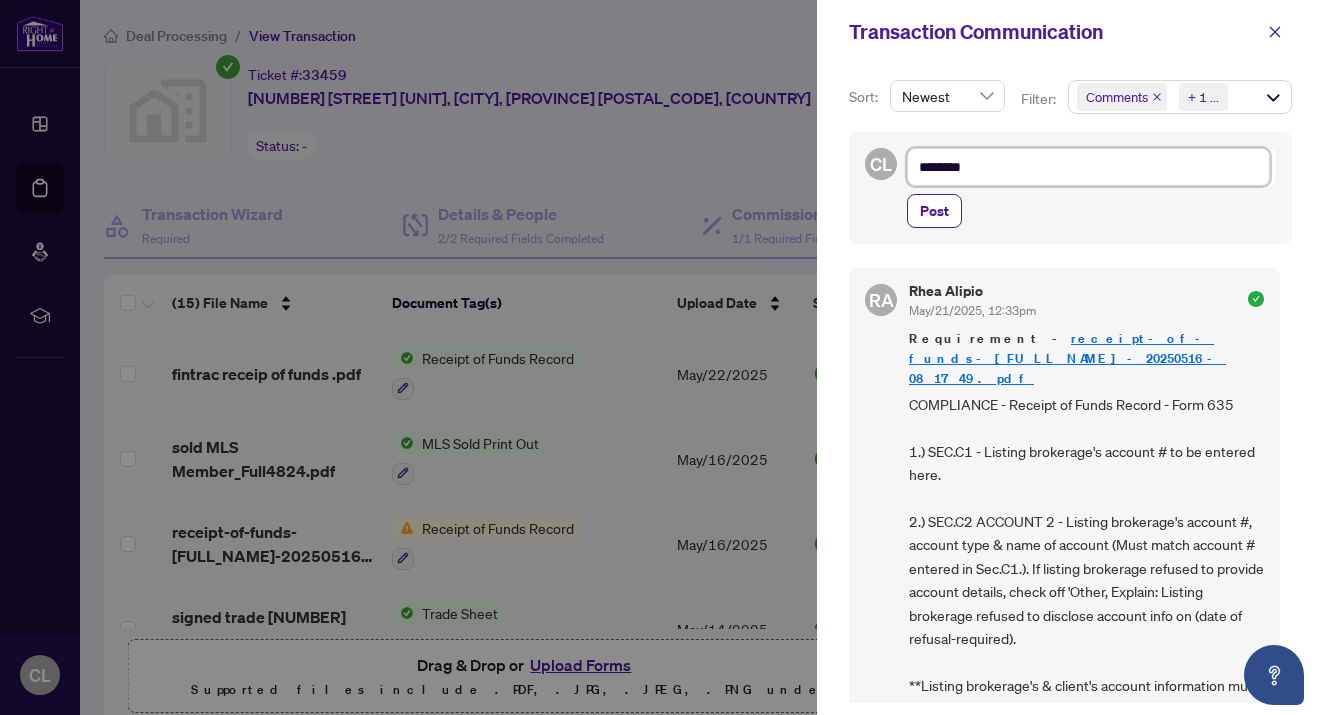 type on "*********" 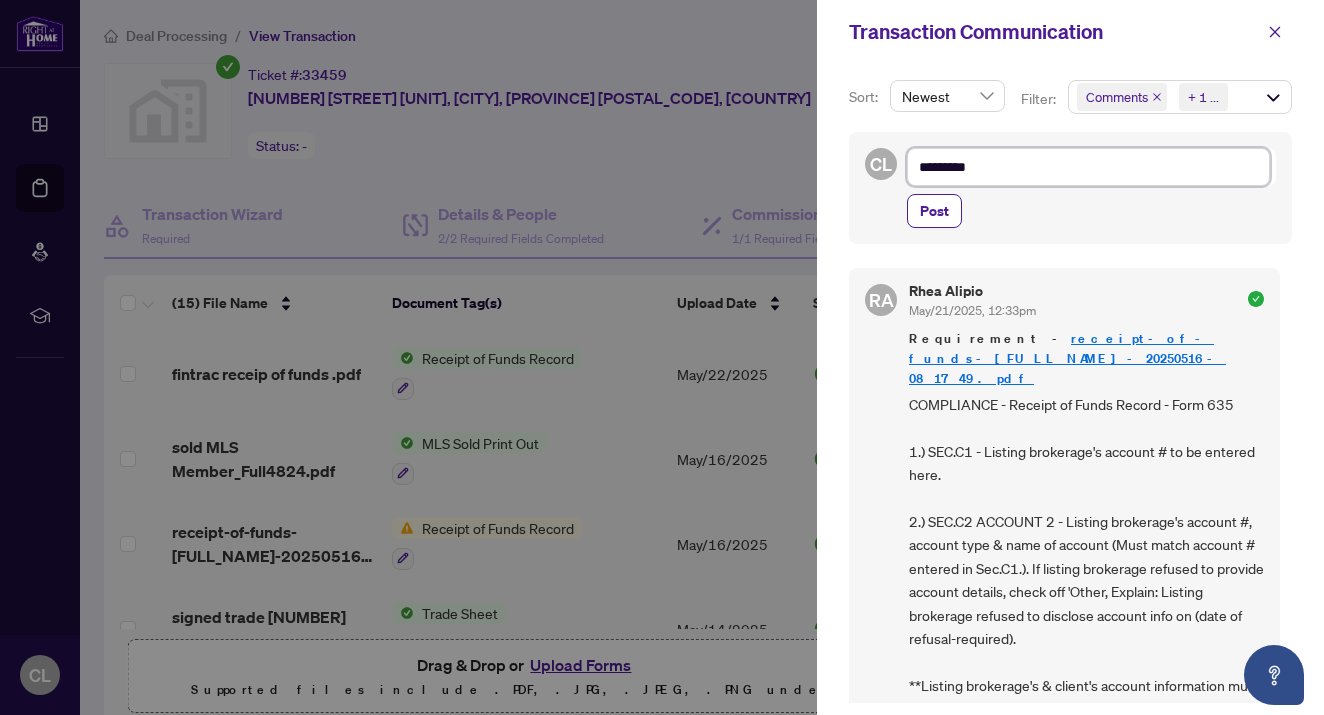 type on "**********" 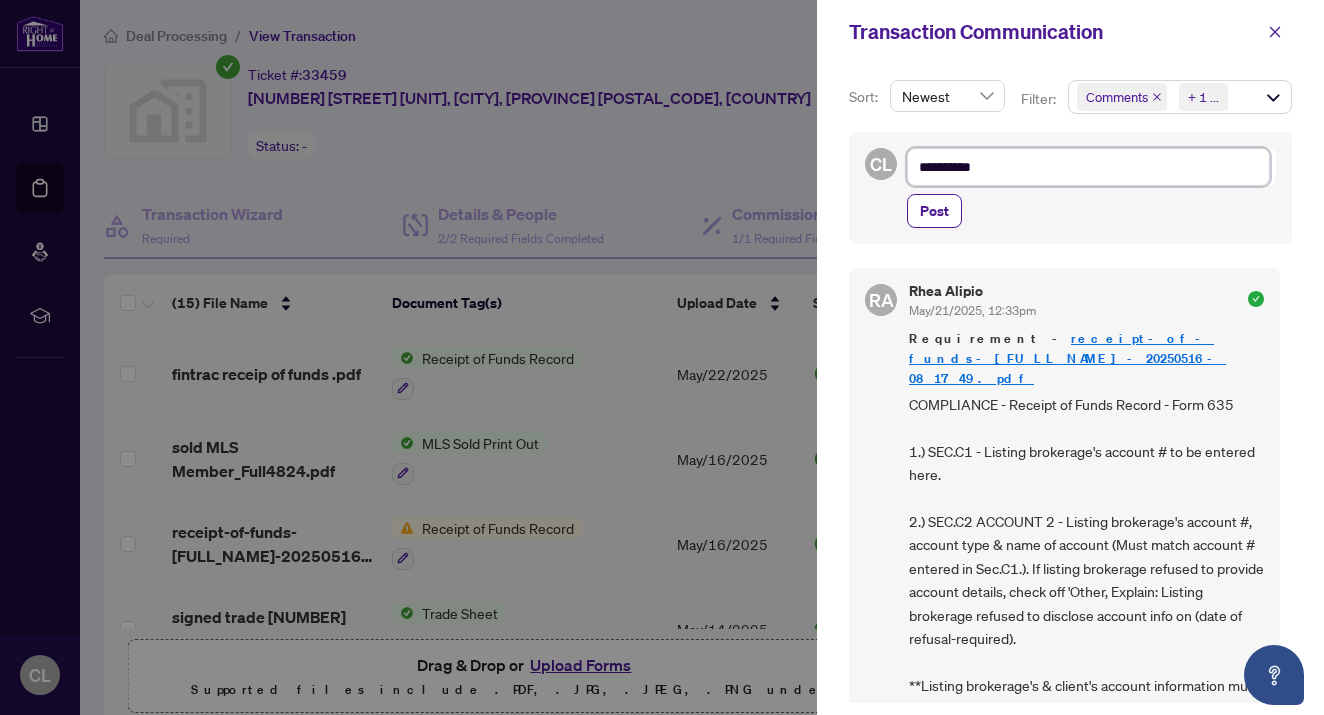 type on "**********" 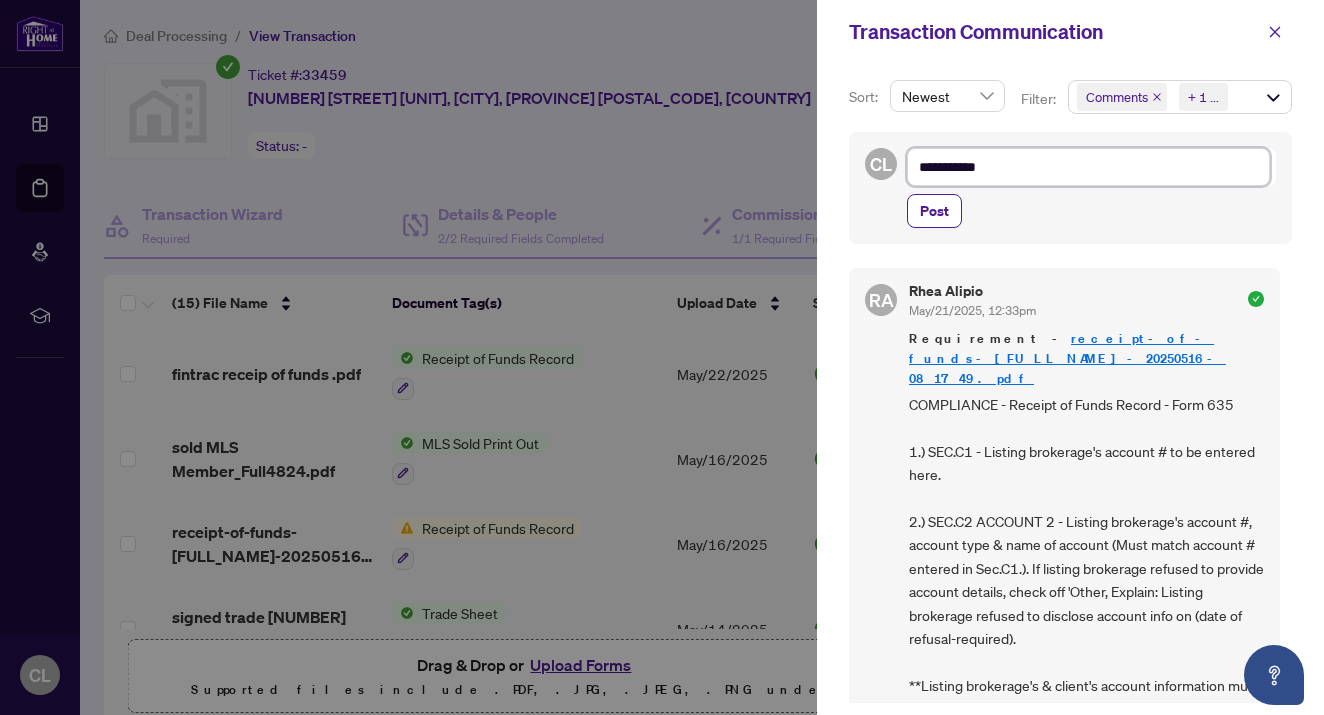 type on "**********" 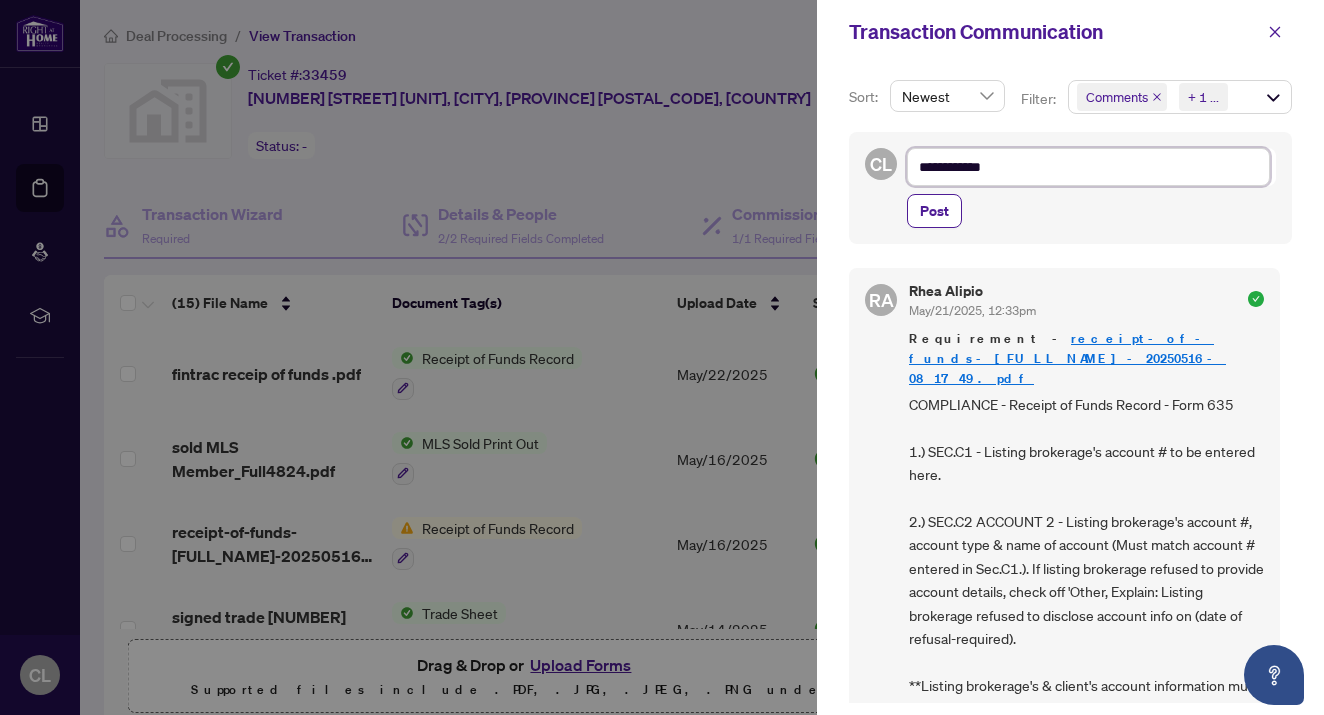 type on "**********" 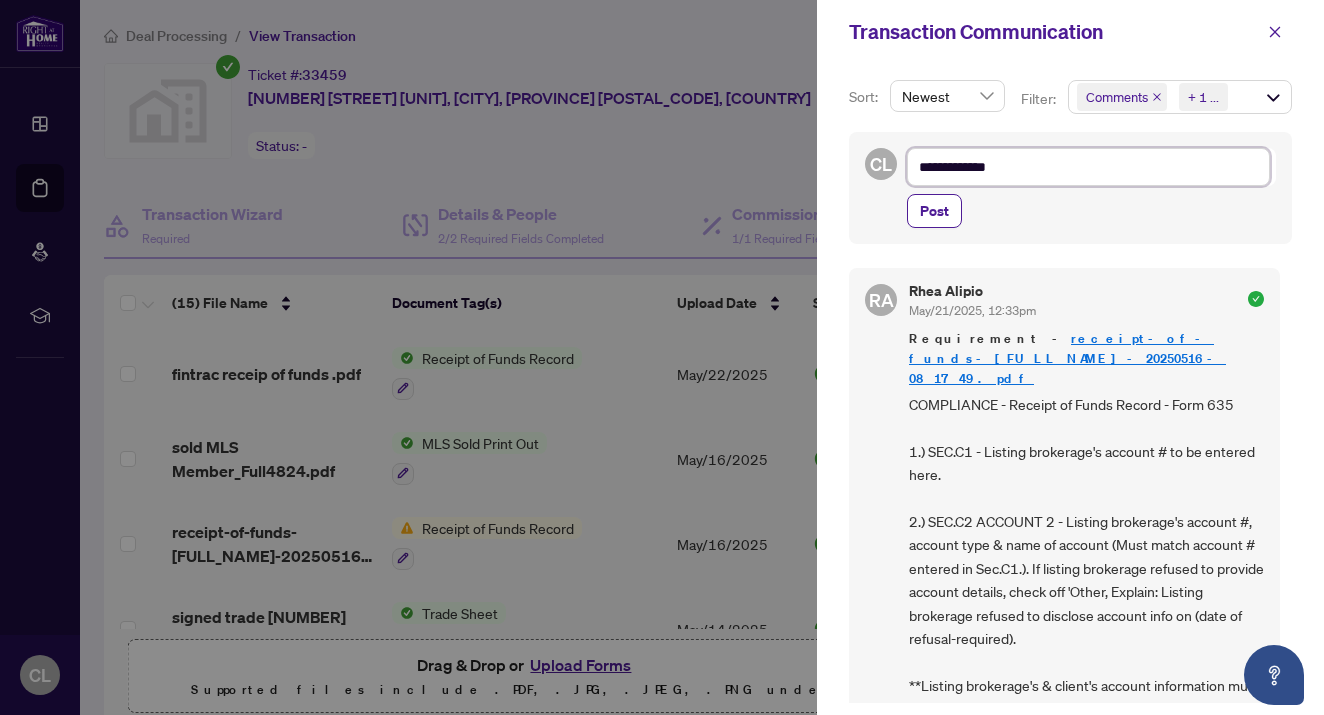 type on "**********" 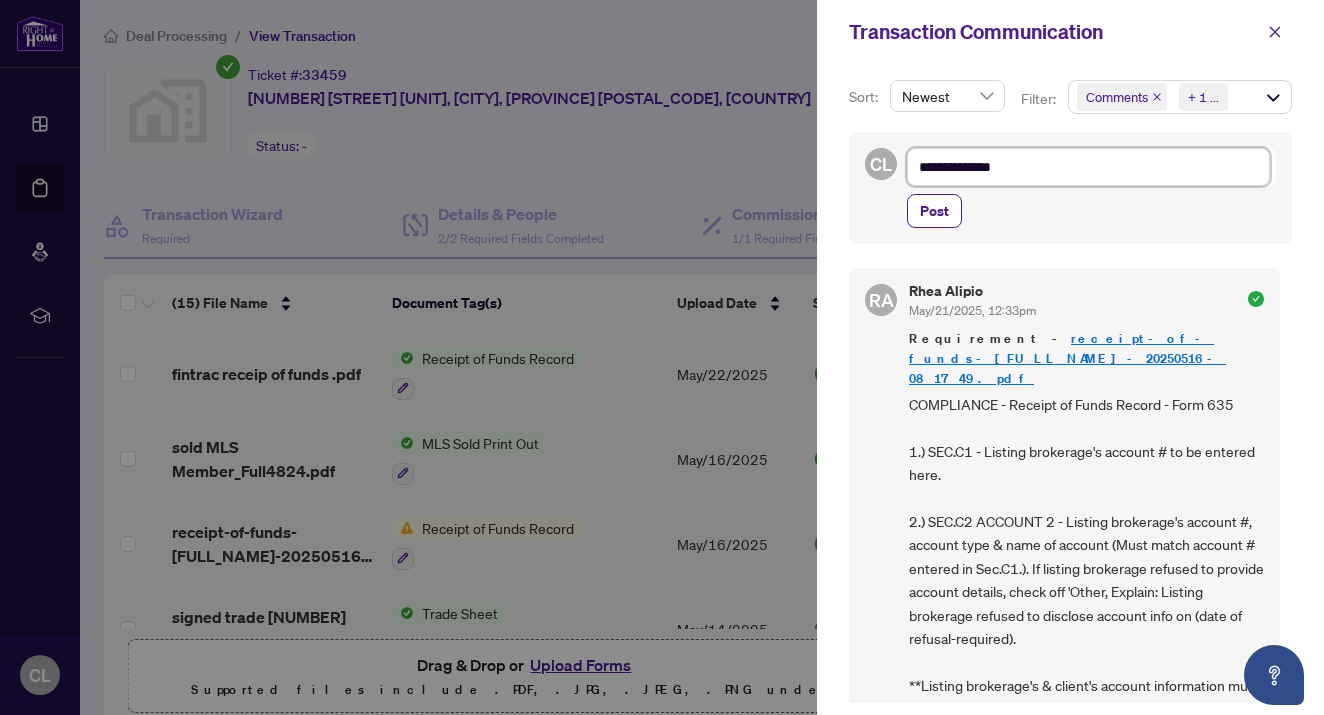 type on "**********" 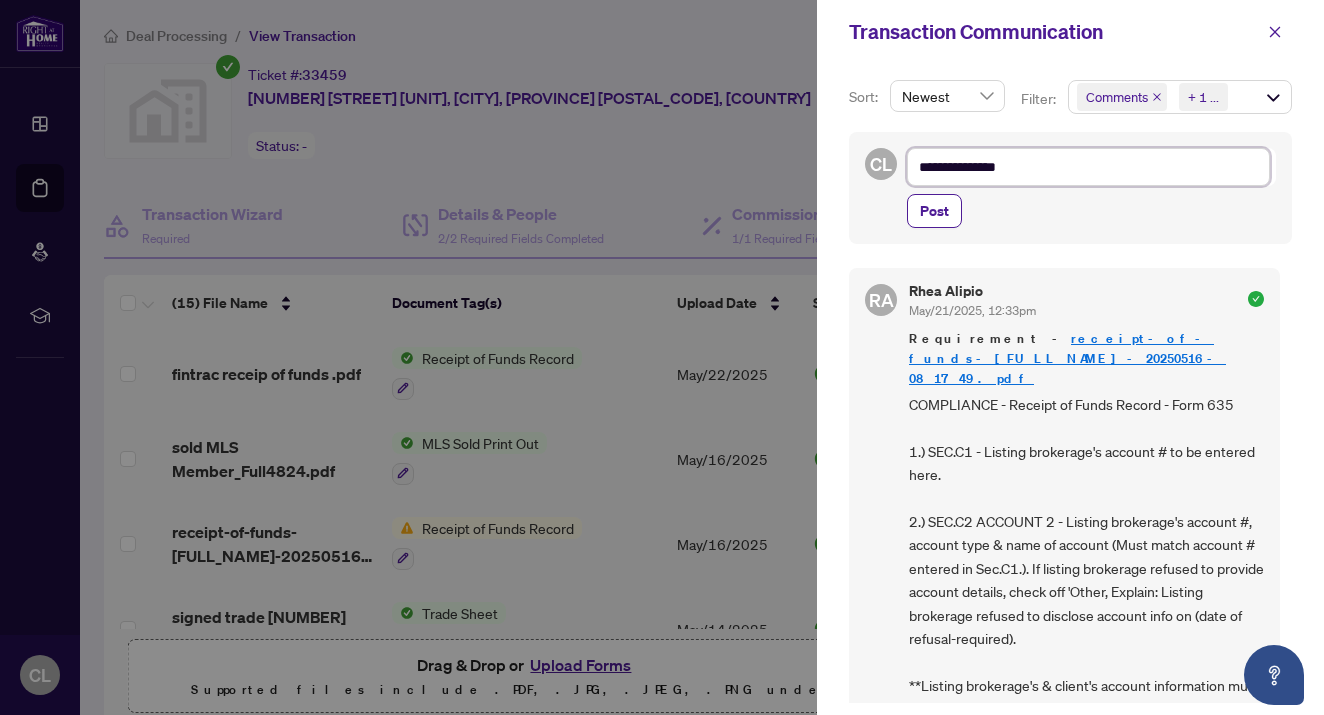 type on "**********" 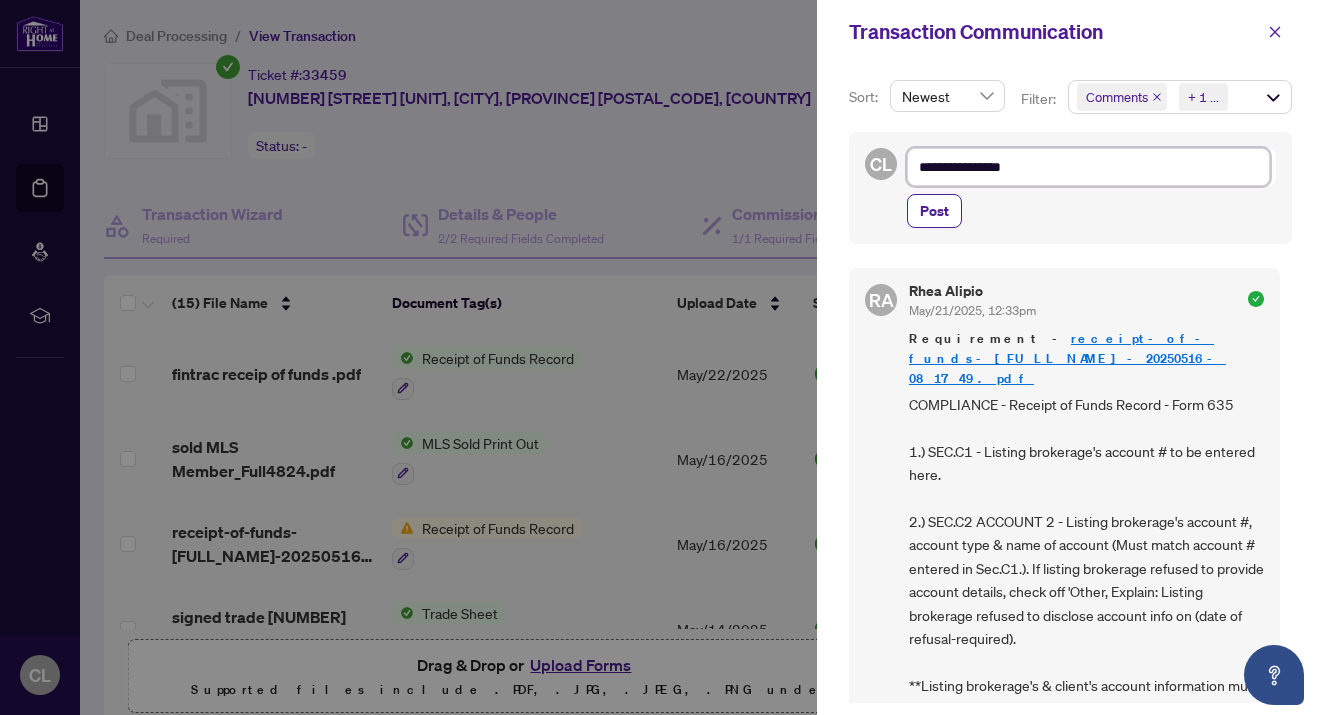 type on "**********" 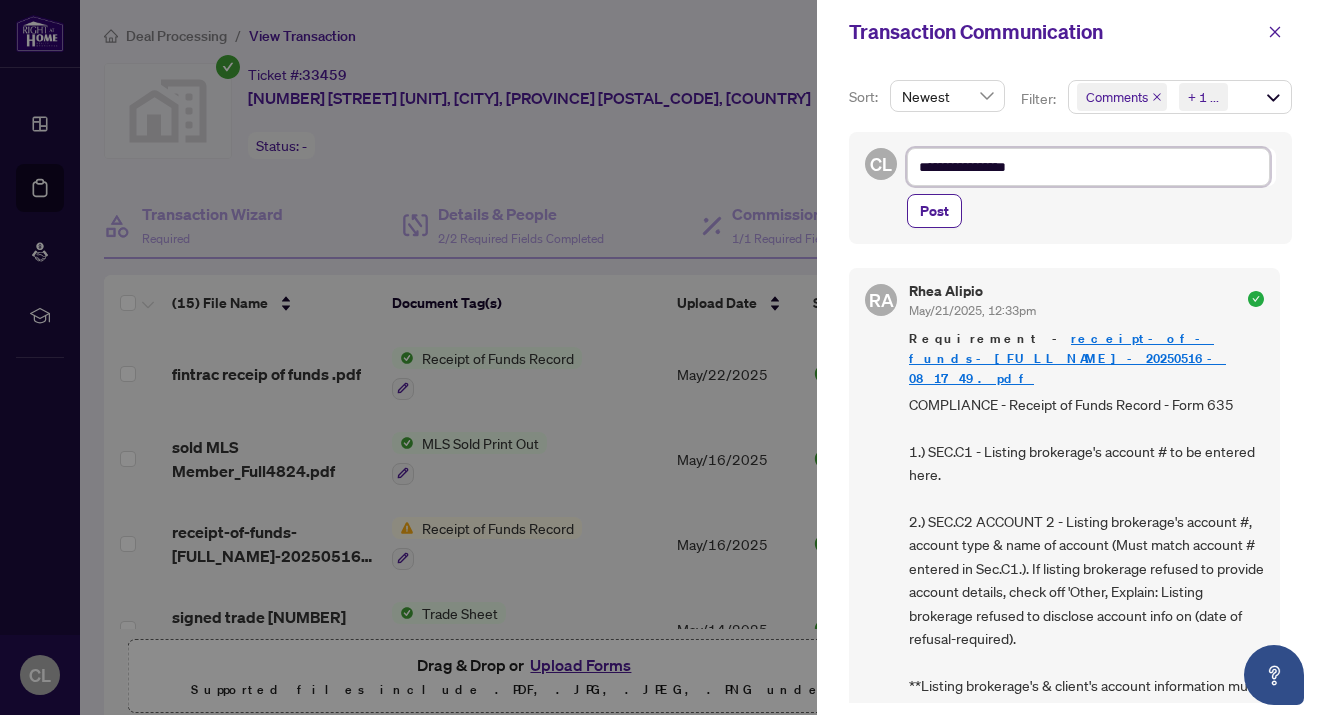 type on "**********" 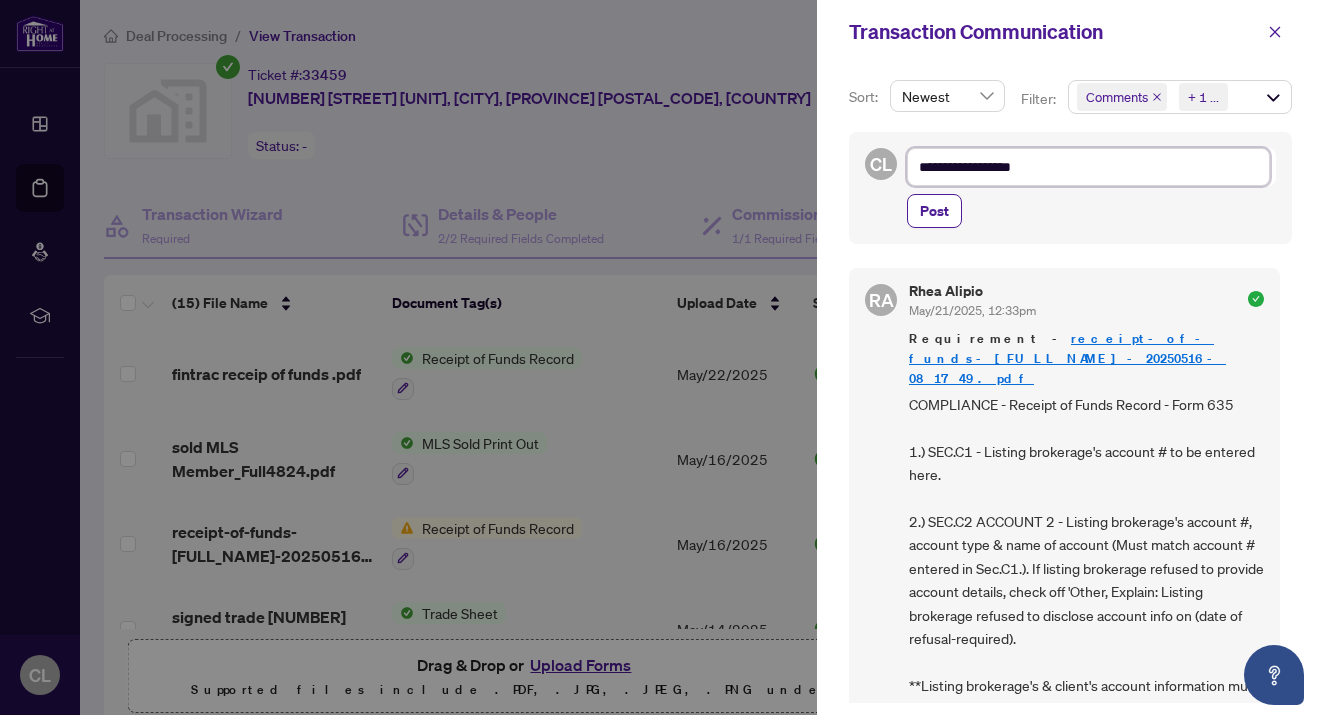 type on "**********" 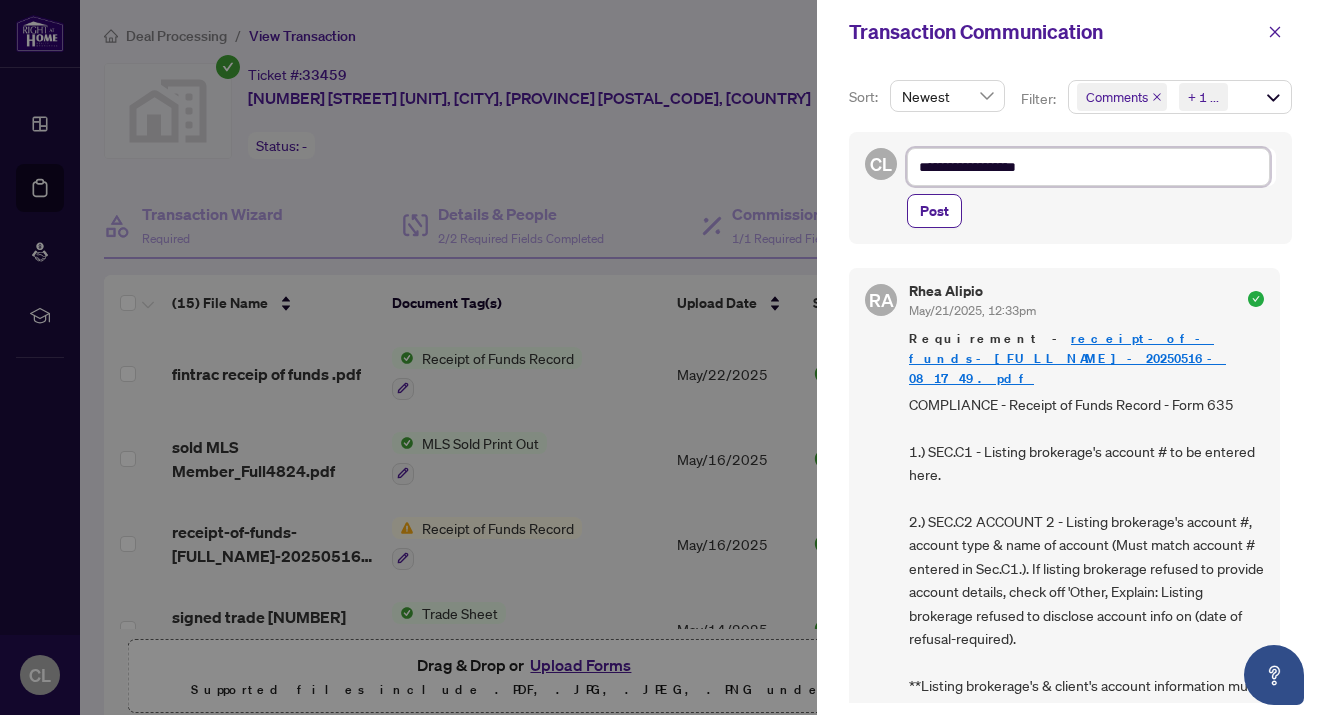 type on "**********" 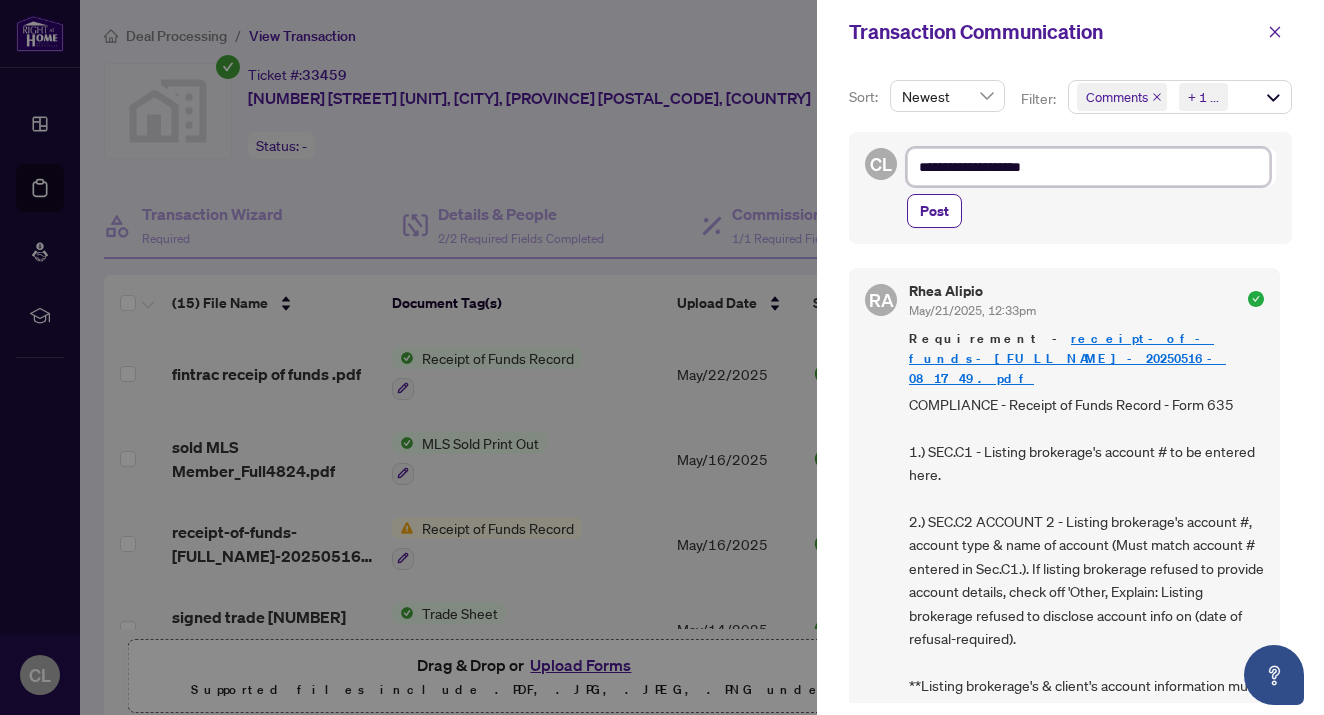 type on "**********" 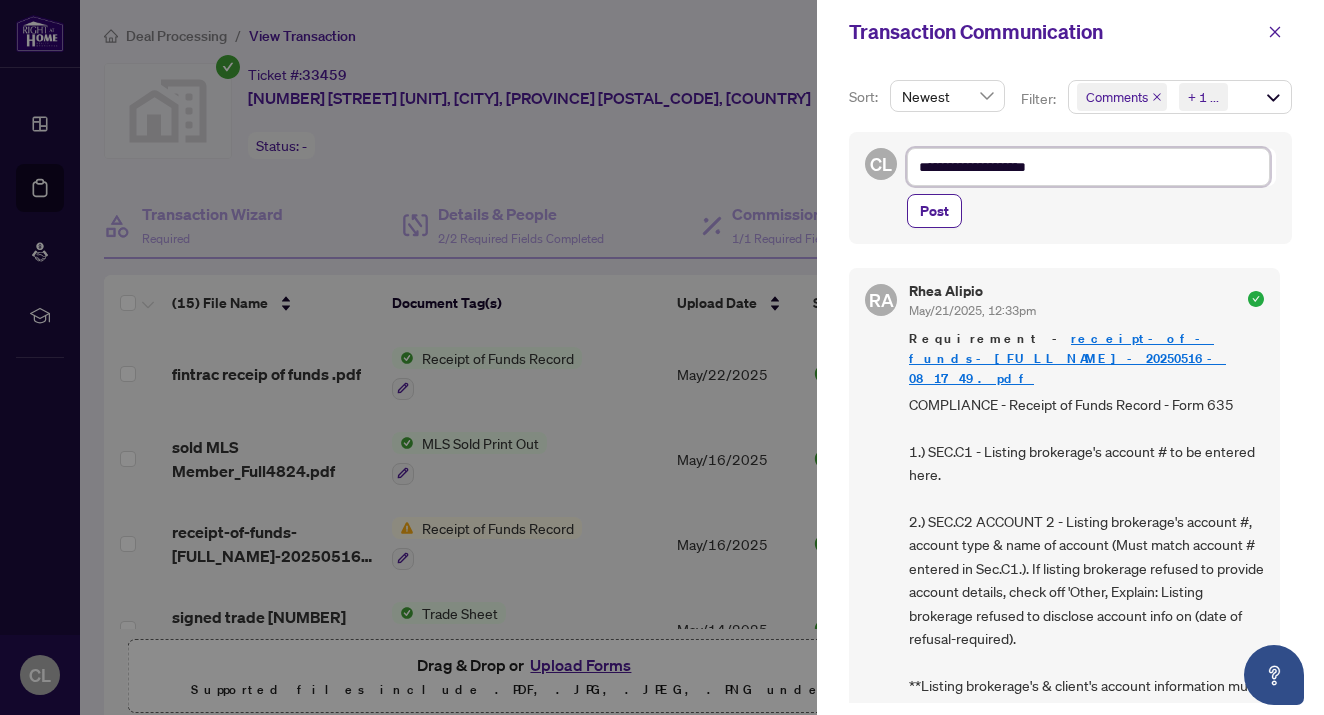 type on "**********" 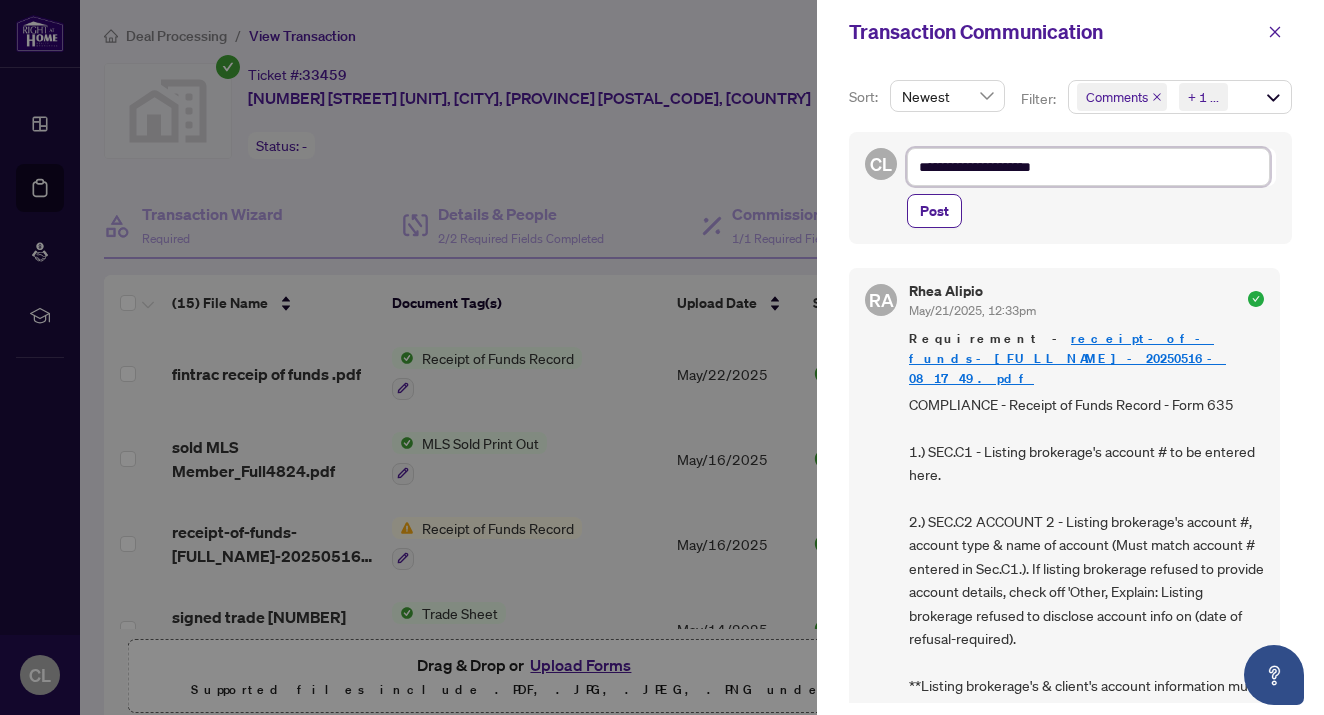 type on "**********" 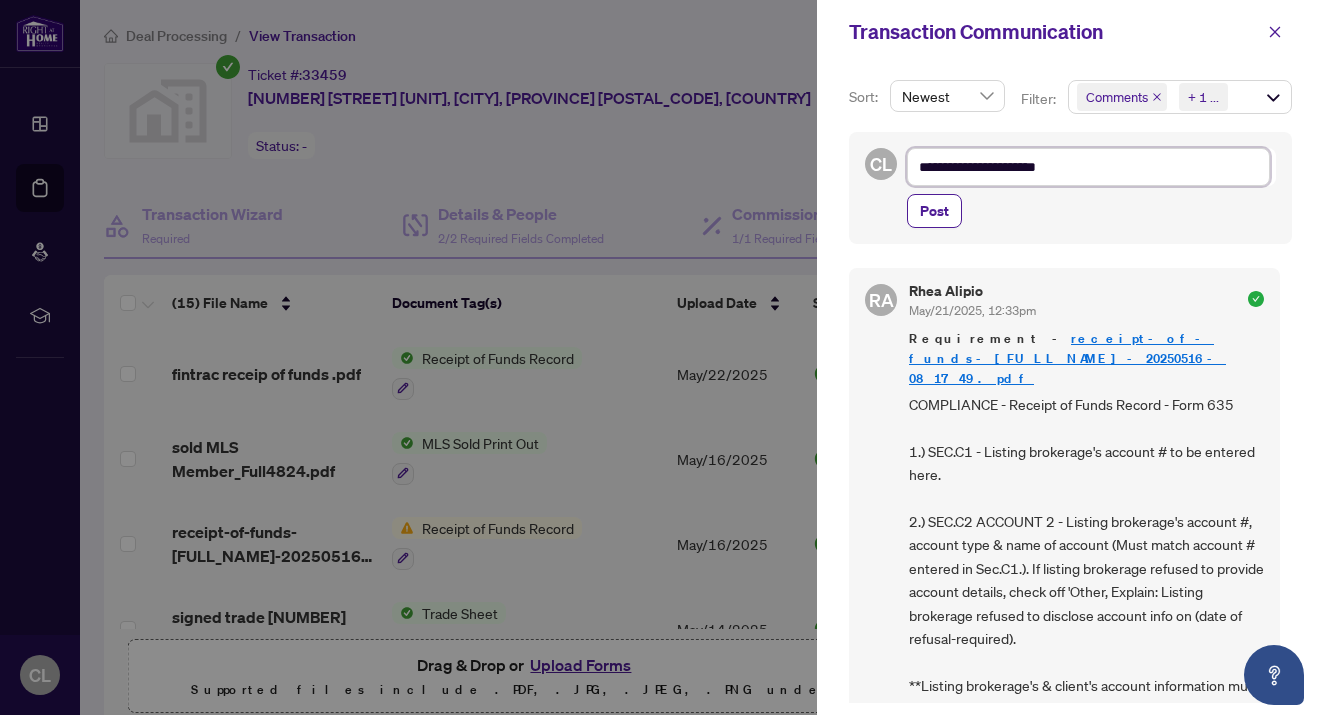 type on "**********" 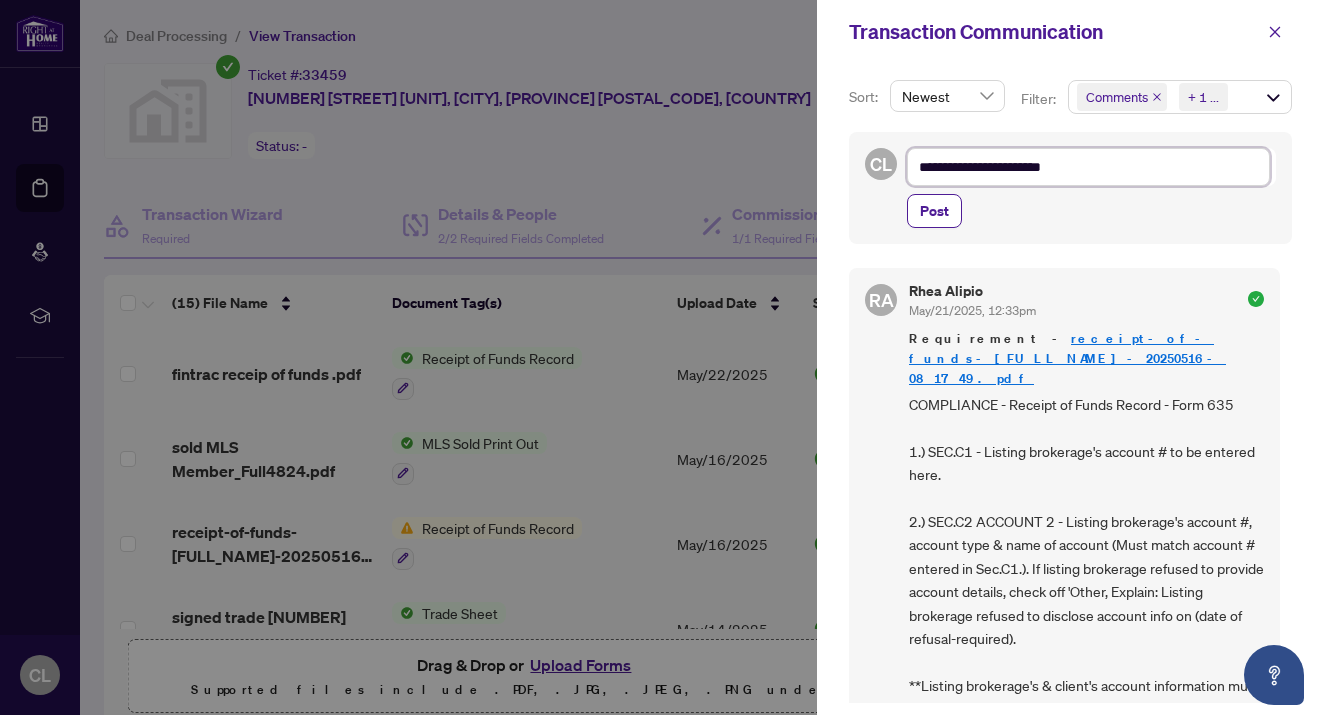 type on "**********" 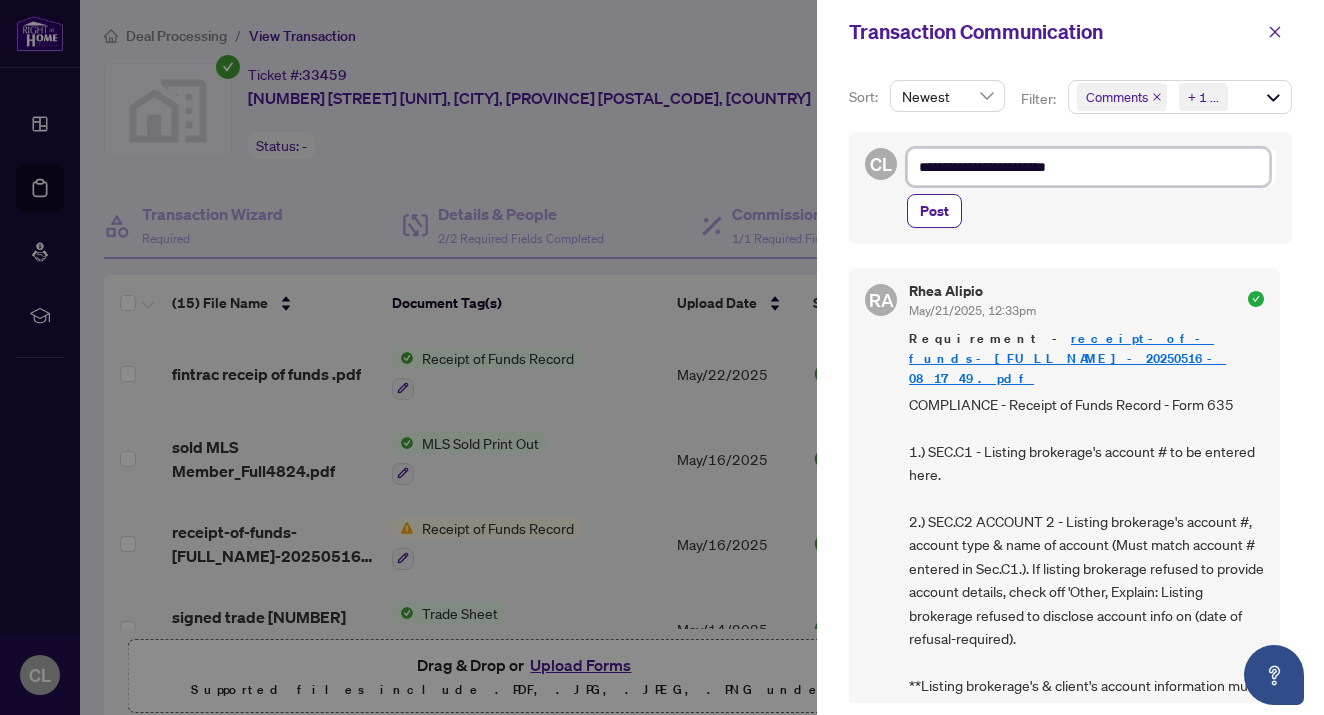type on "**********" 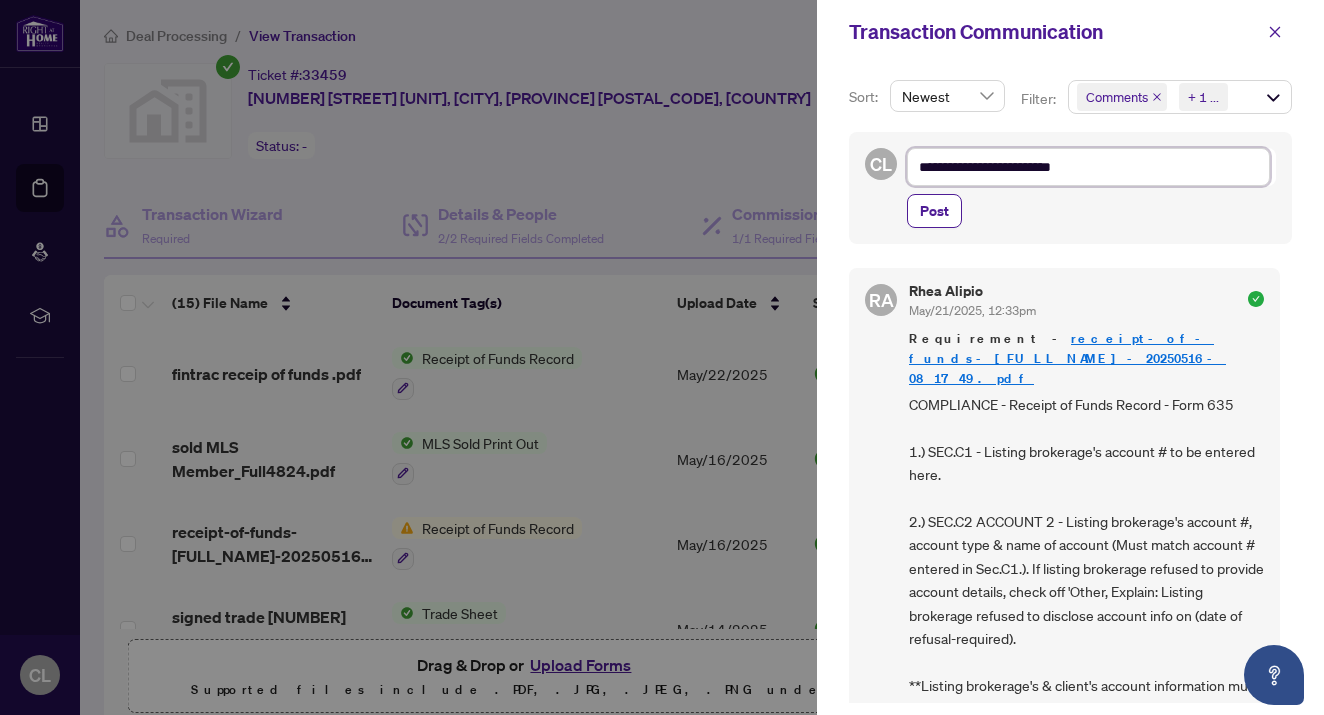 type on "**********" 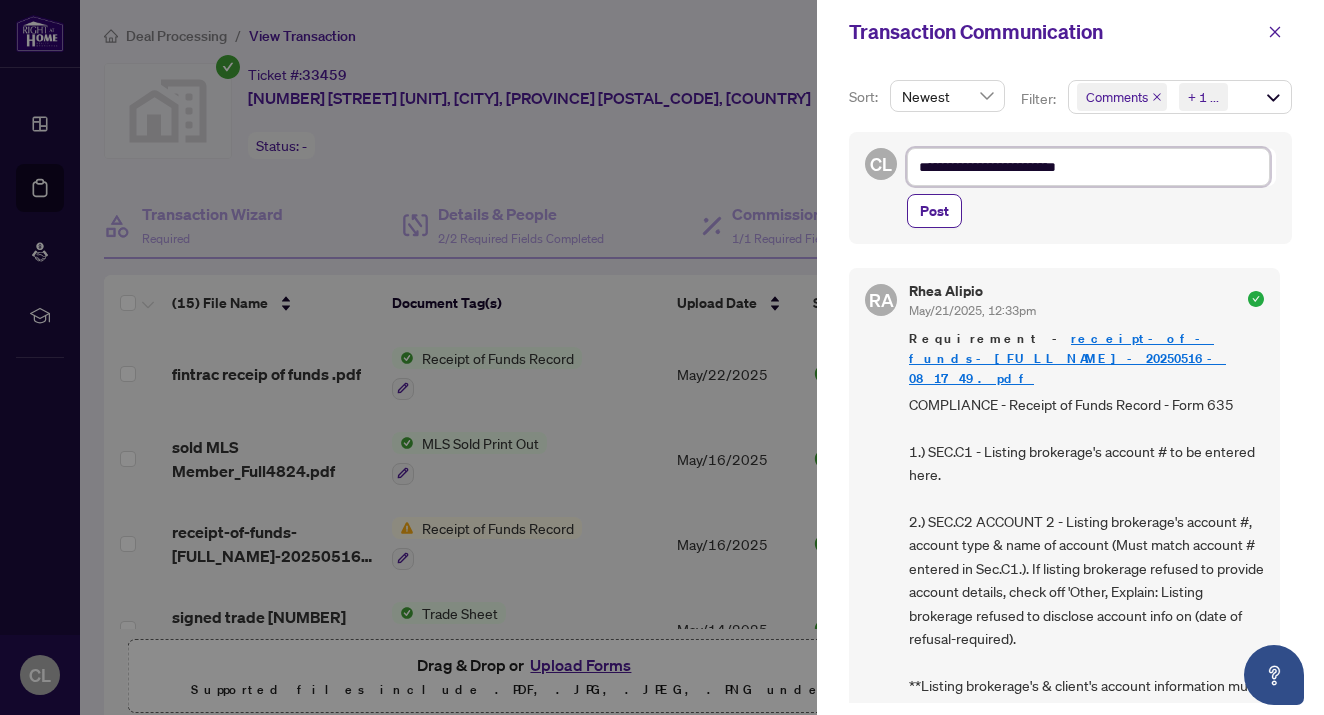 type on "**********" 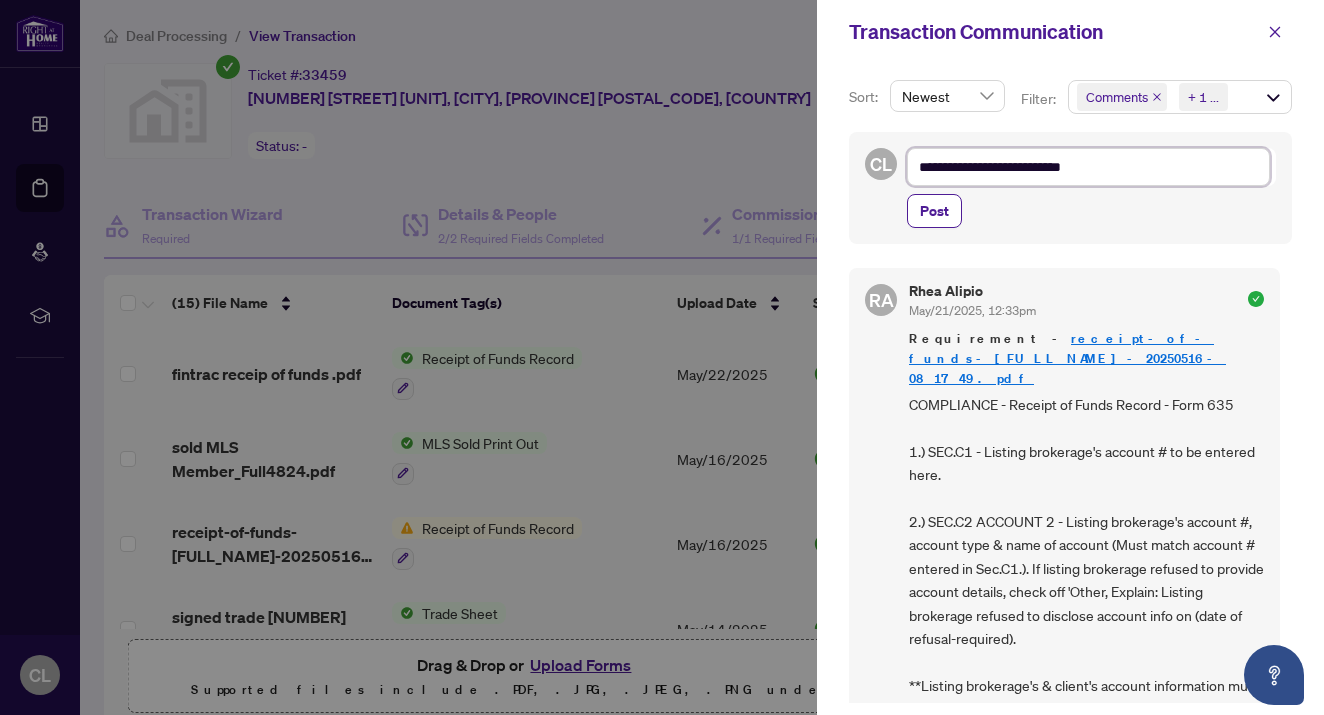 type on "**********" 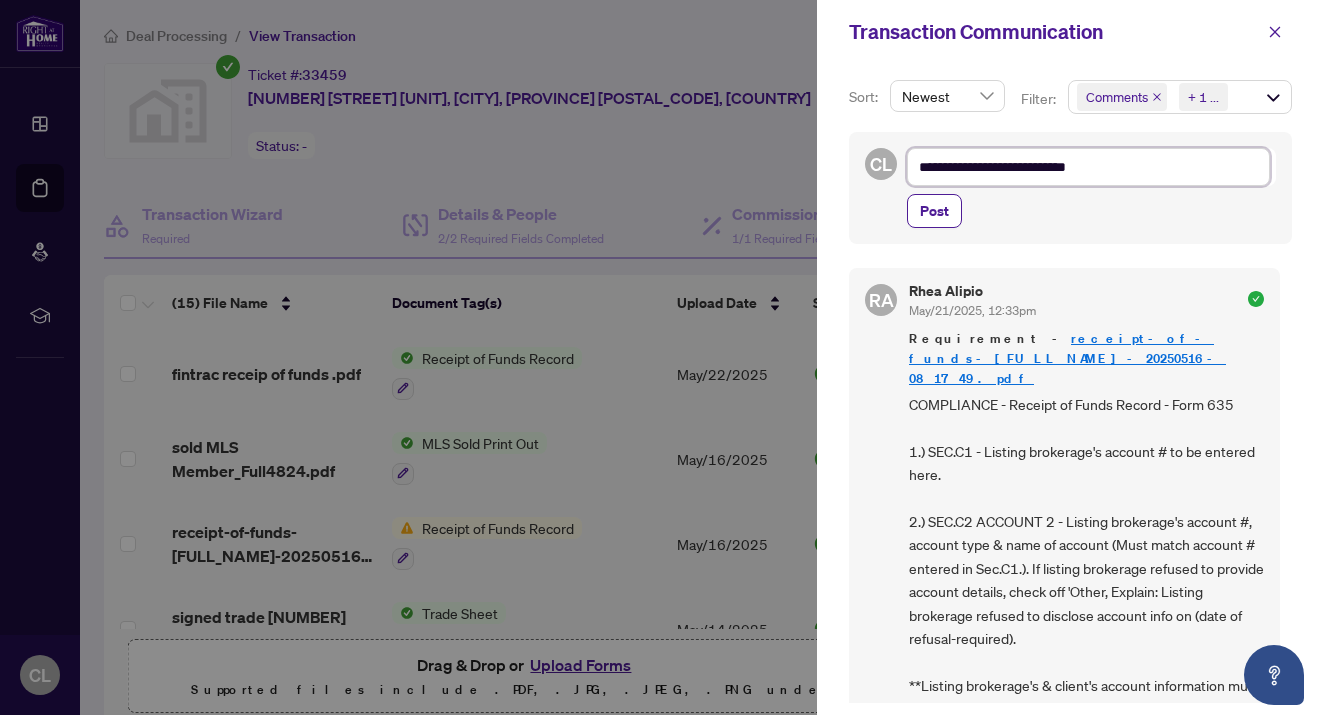 type on "**********" 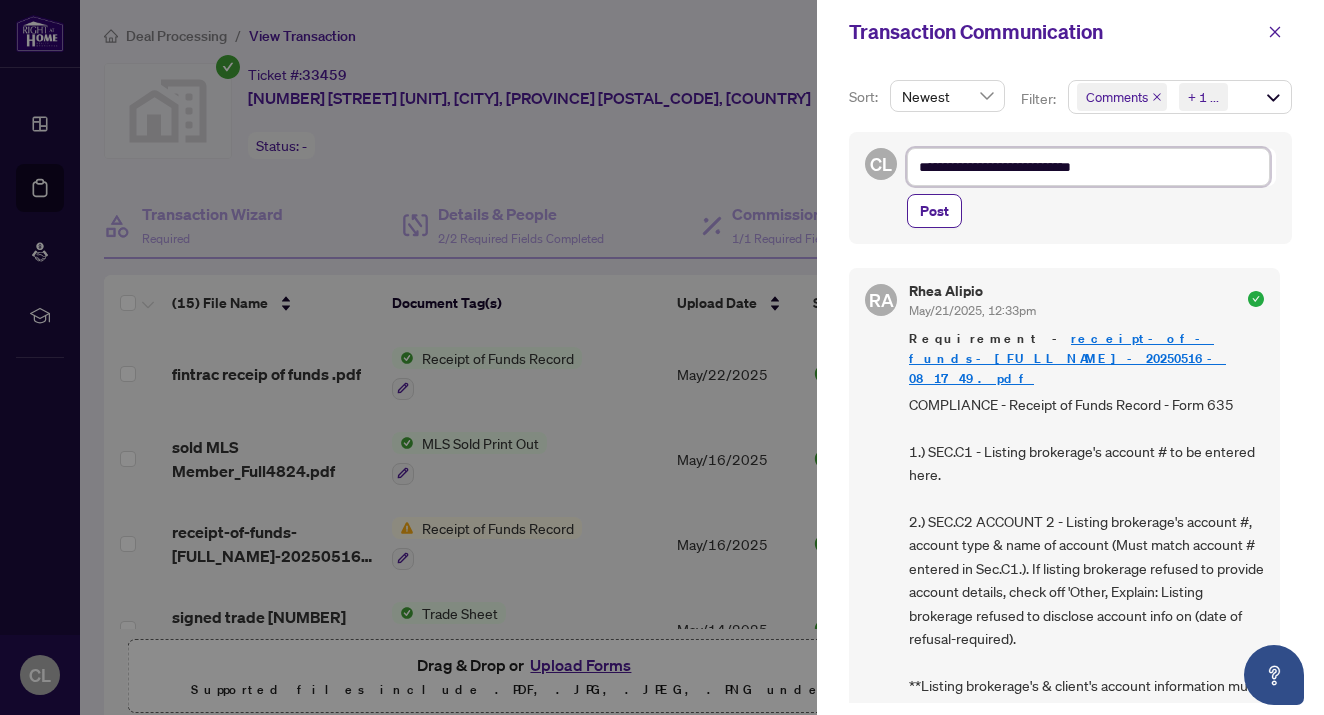 type on "**********" 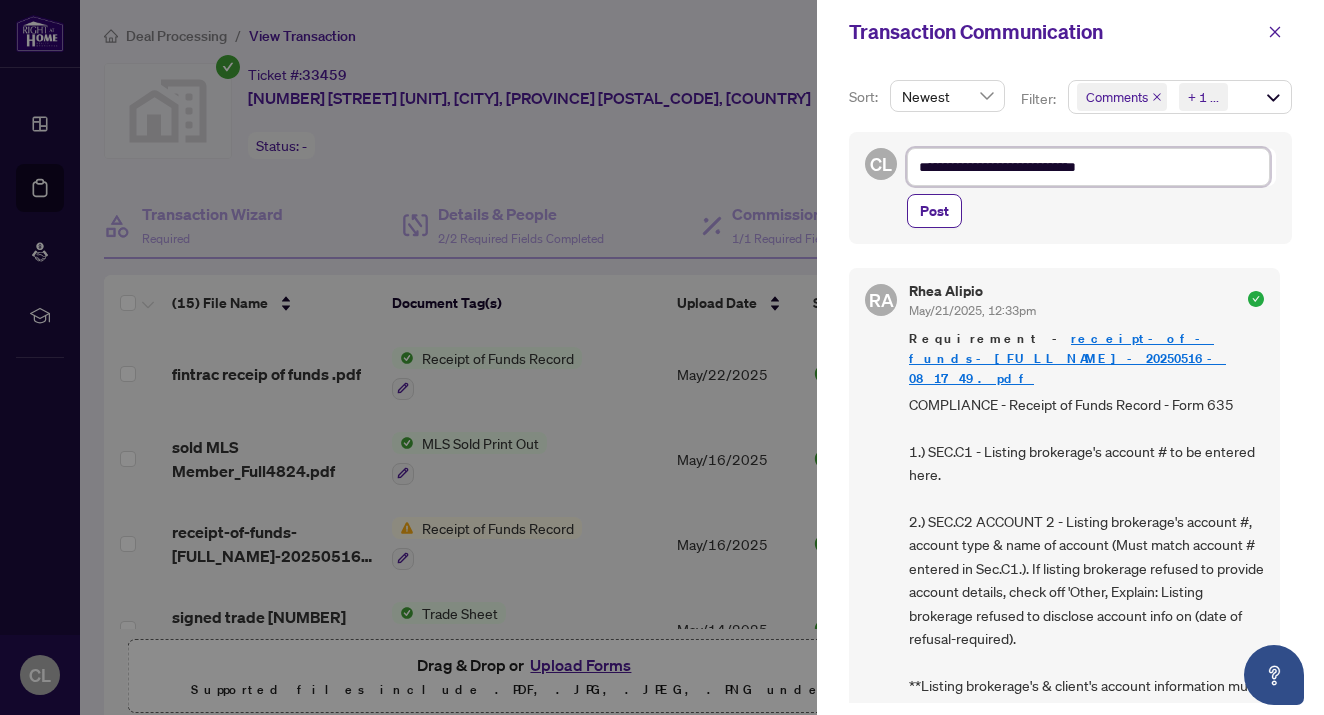 type on "**********" 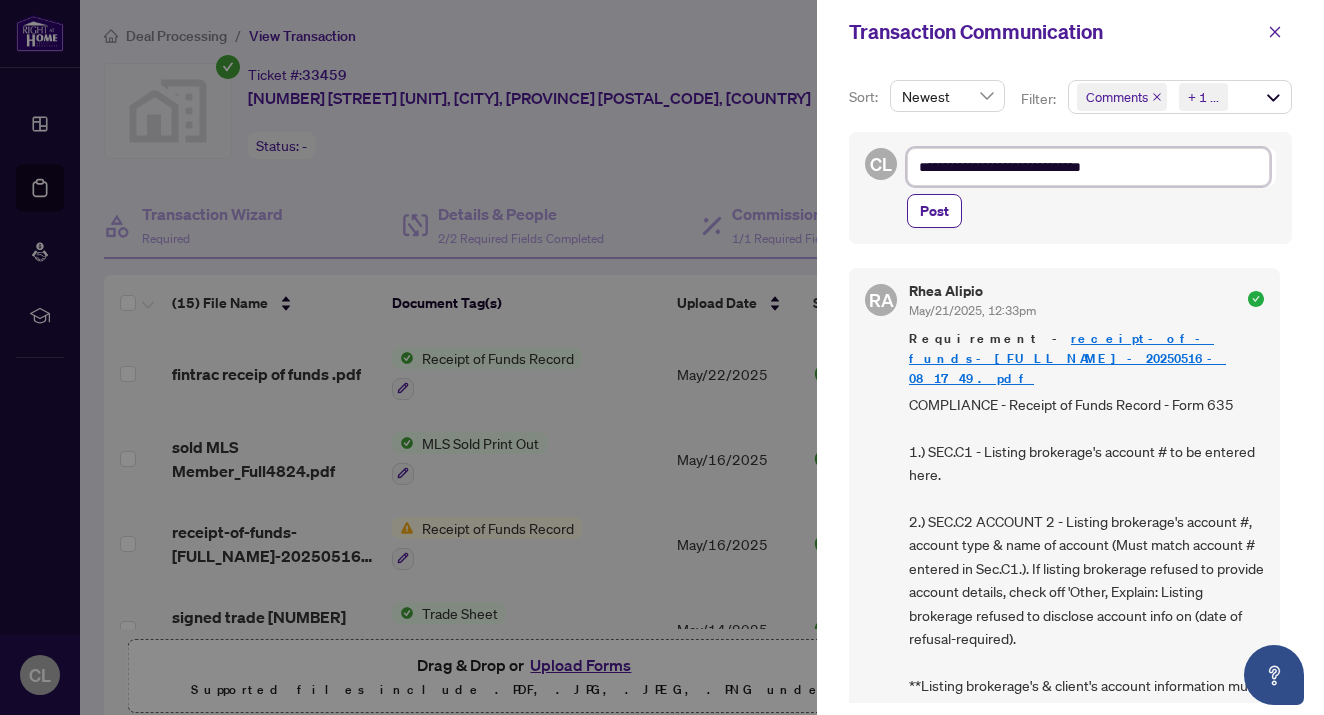 type on "**********" 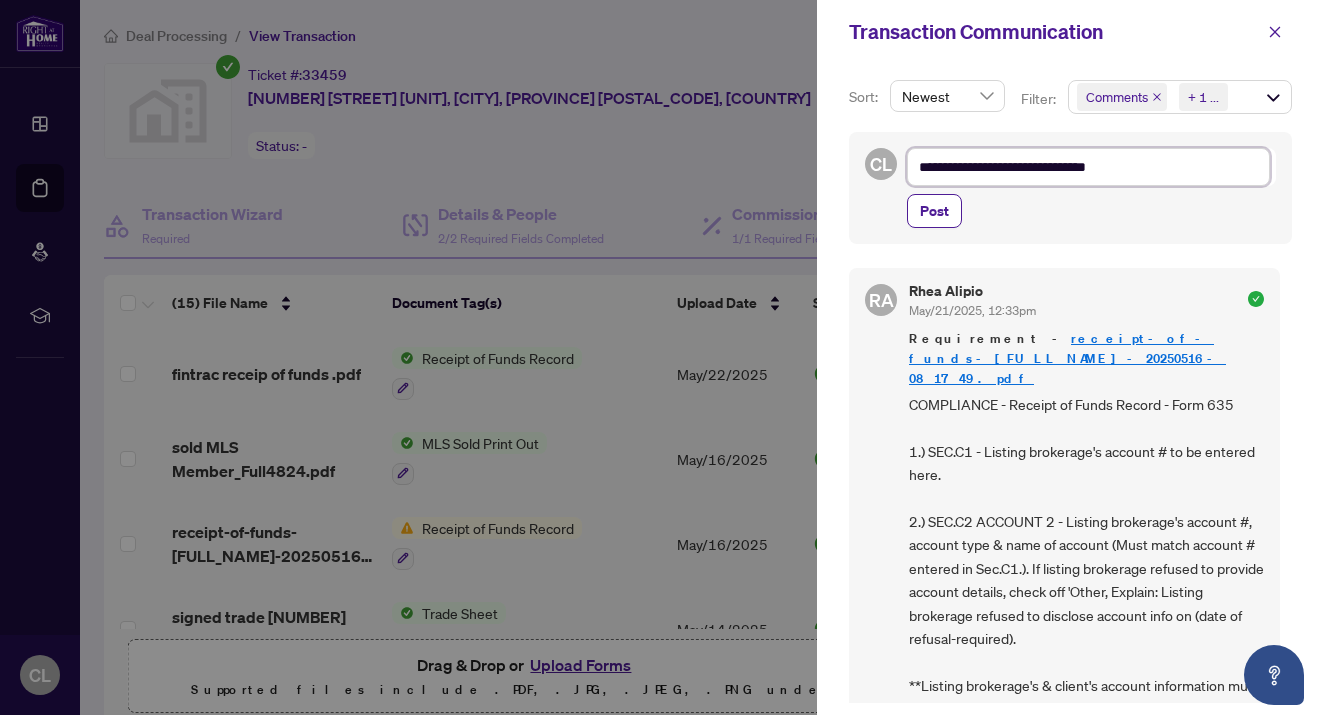 type on "**********" 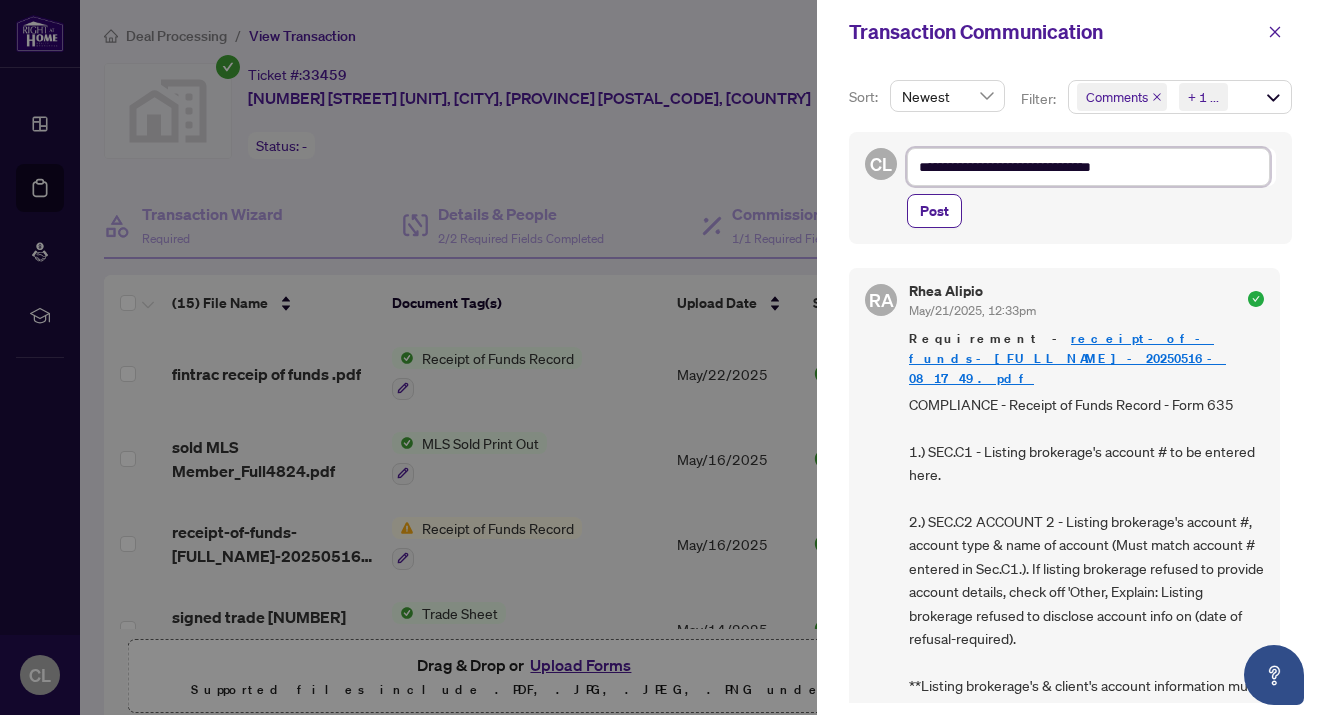 type on "**********" 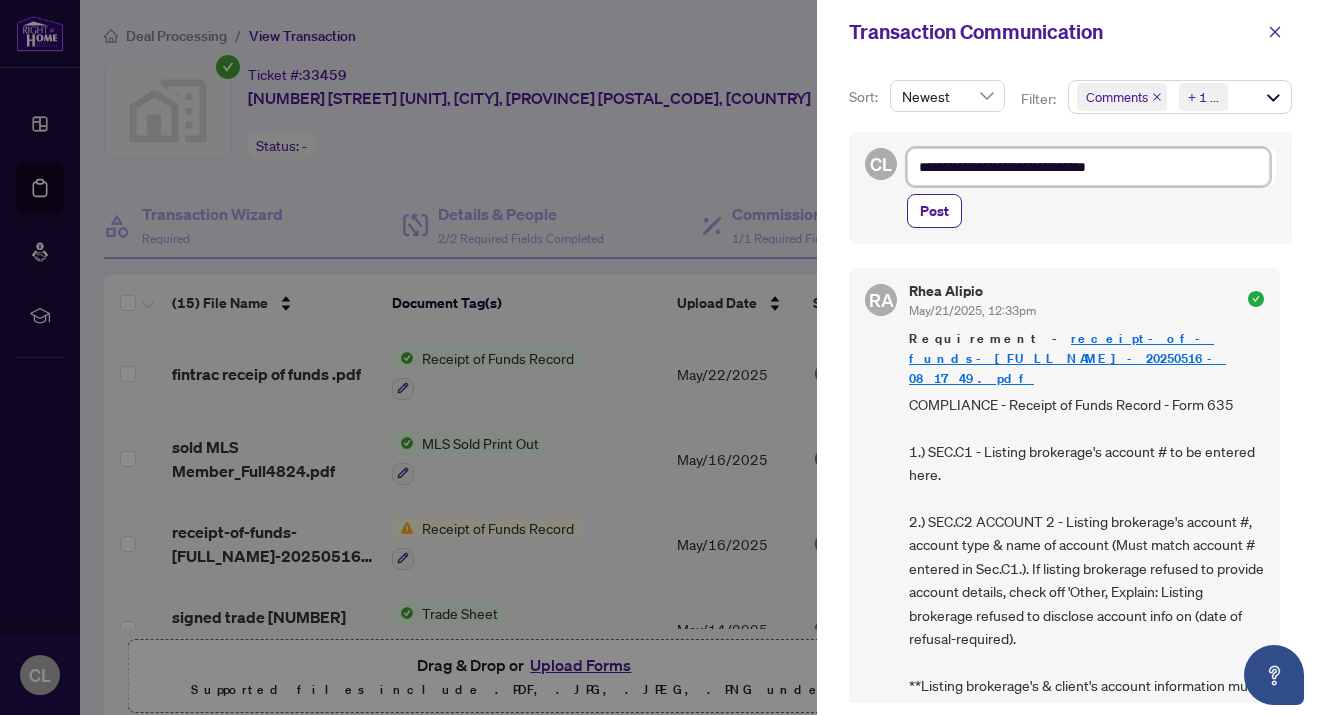 type on "**********" 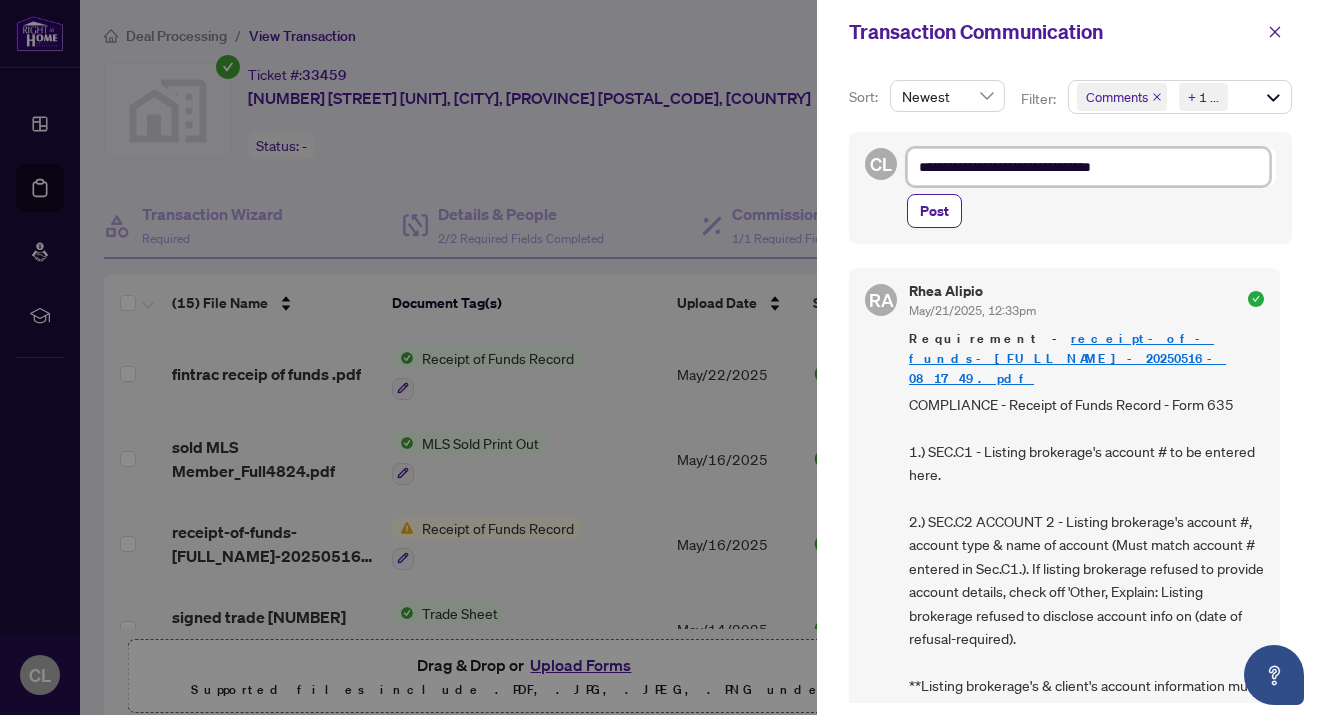 type on "**********" 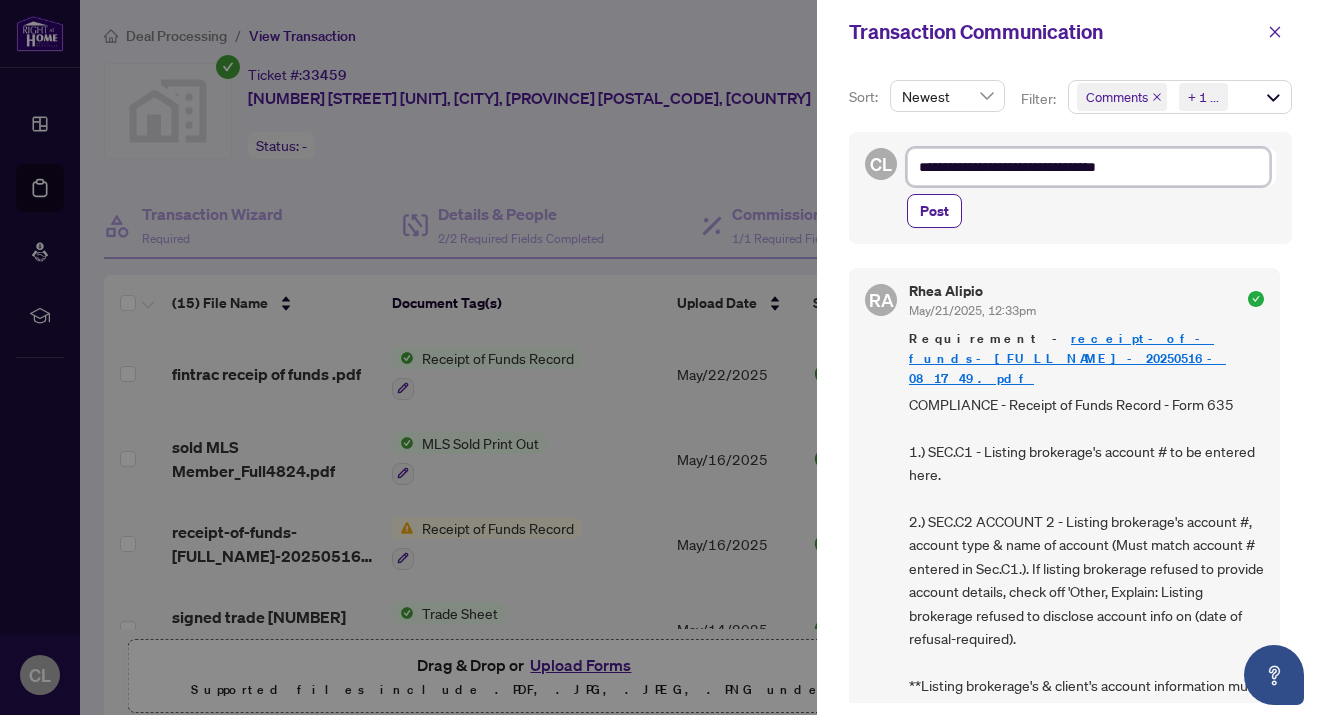 type on "**********" 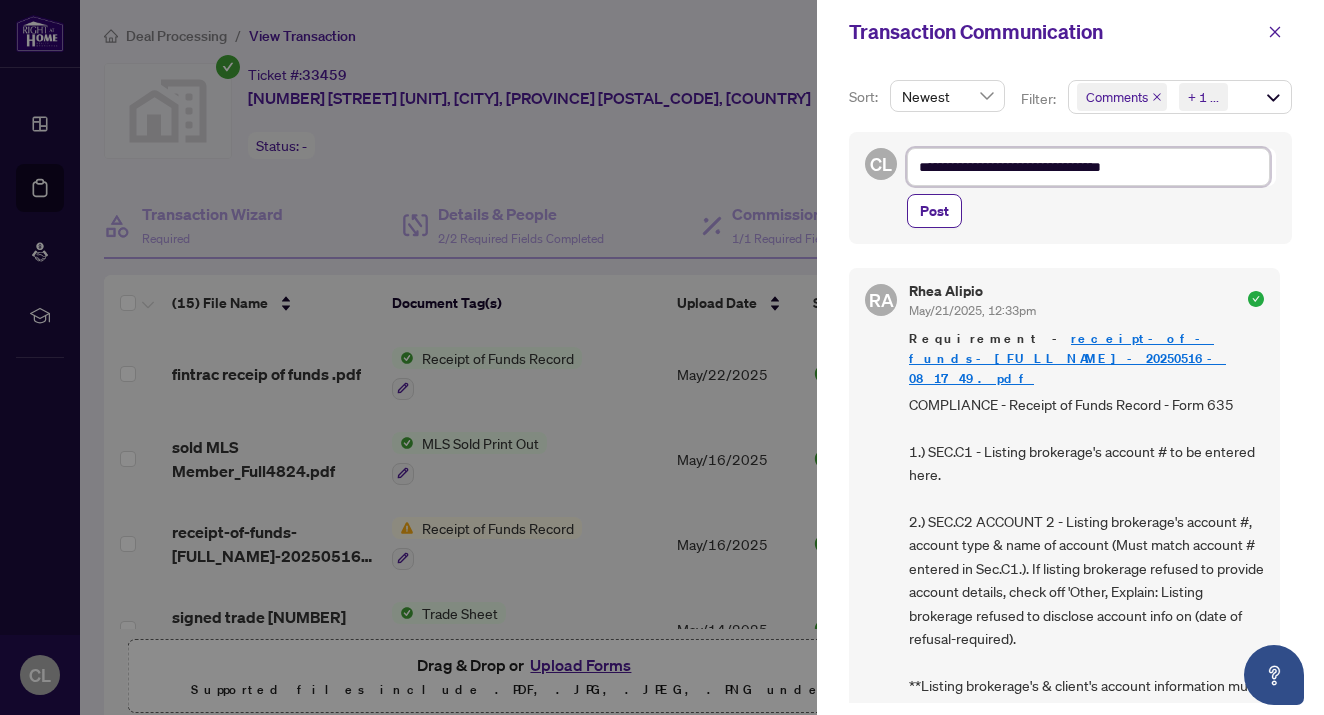 type on "**********" 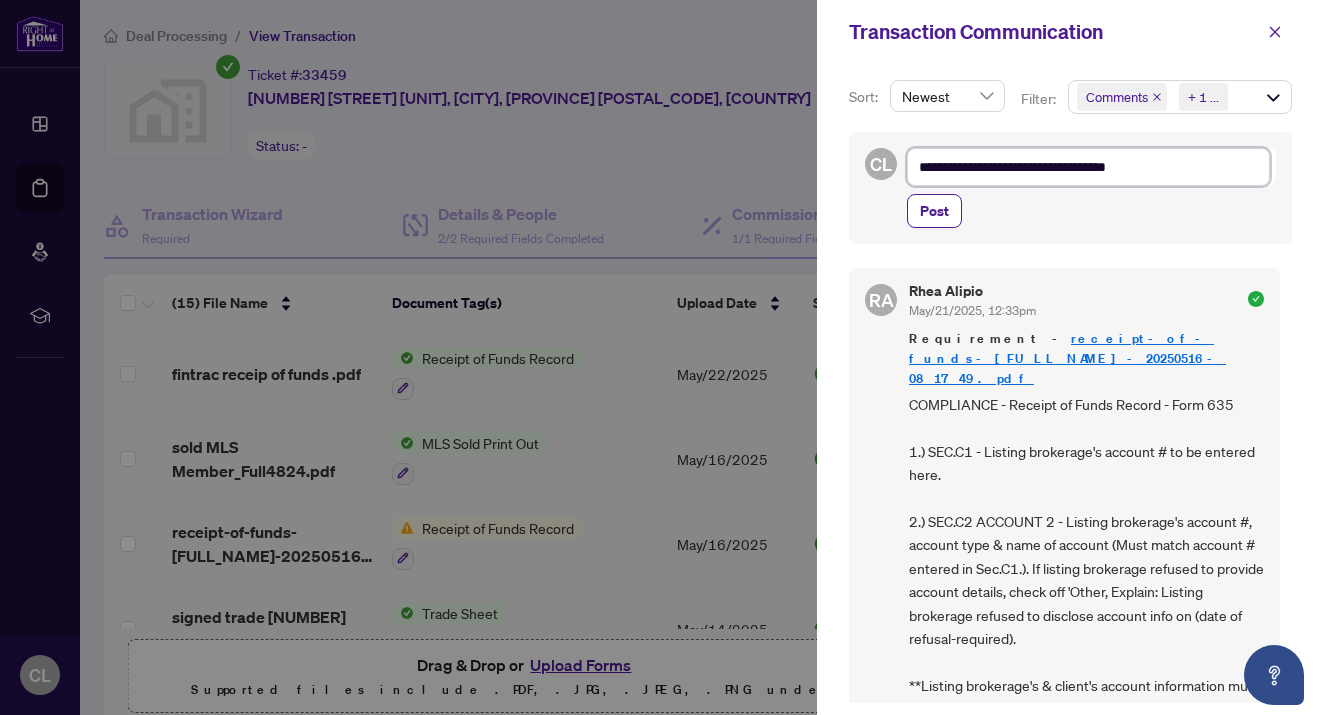 type on "**********" 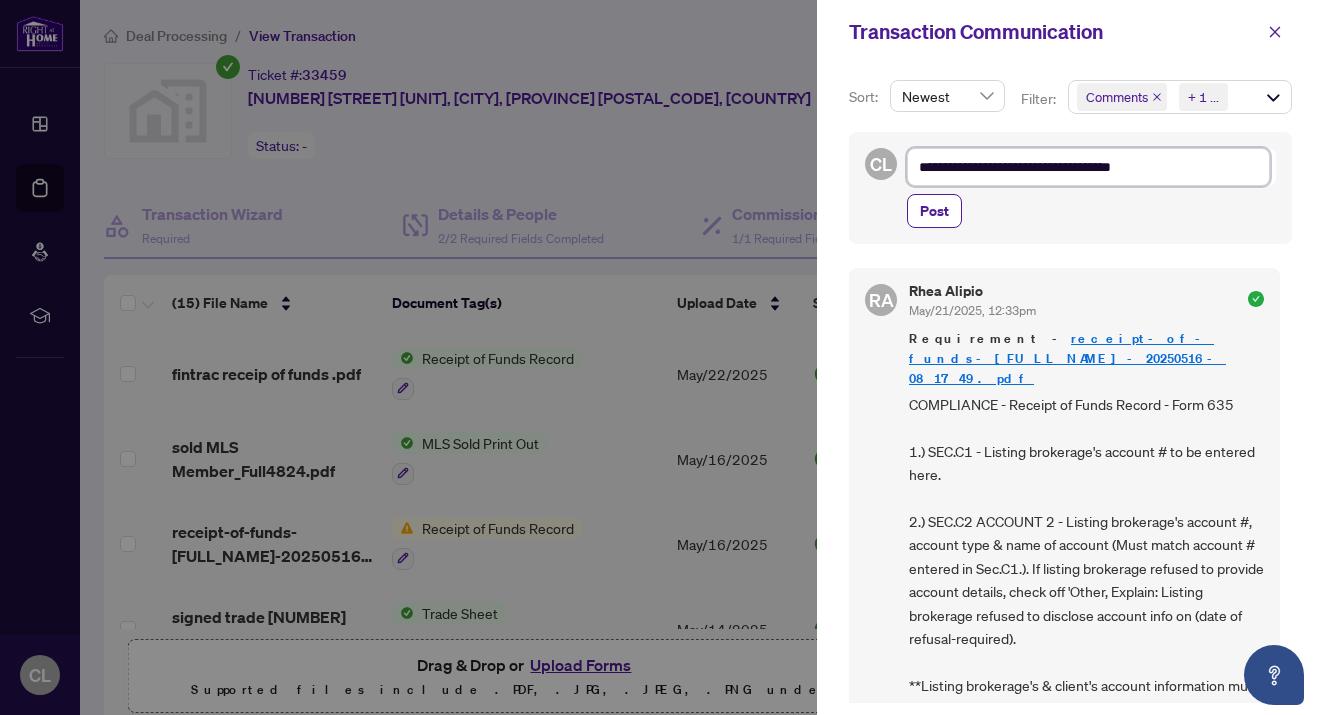 type on "**********" 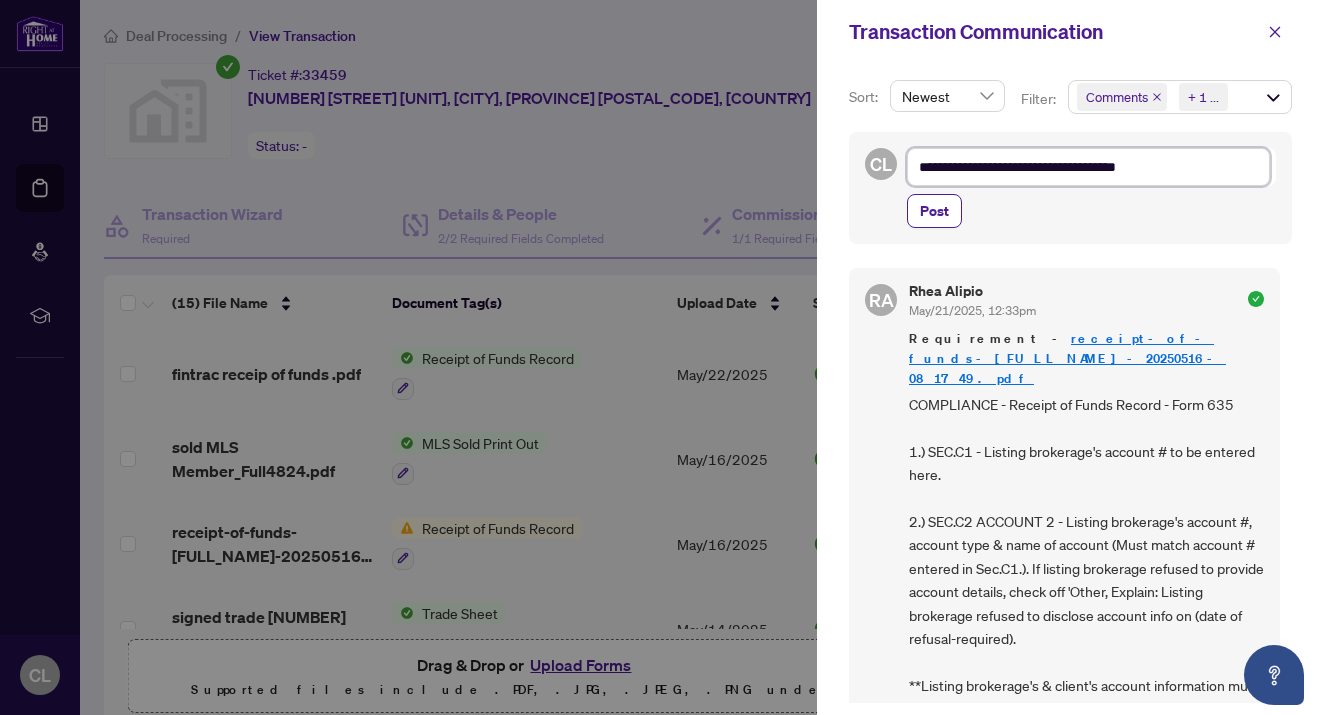type on "**********" 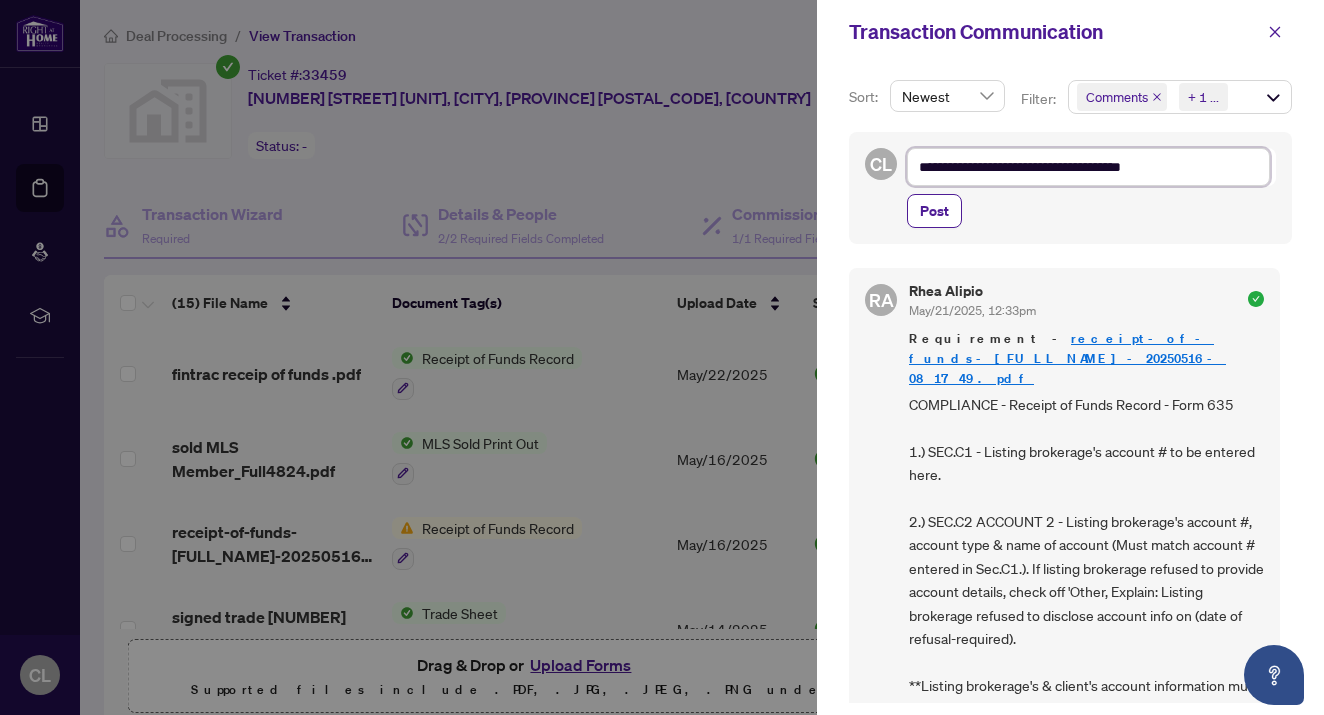 type on "**********" 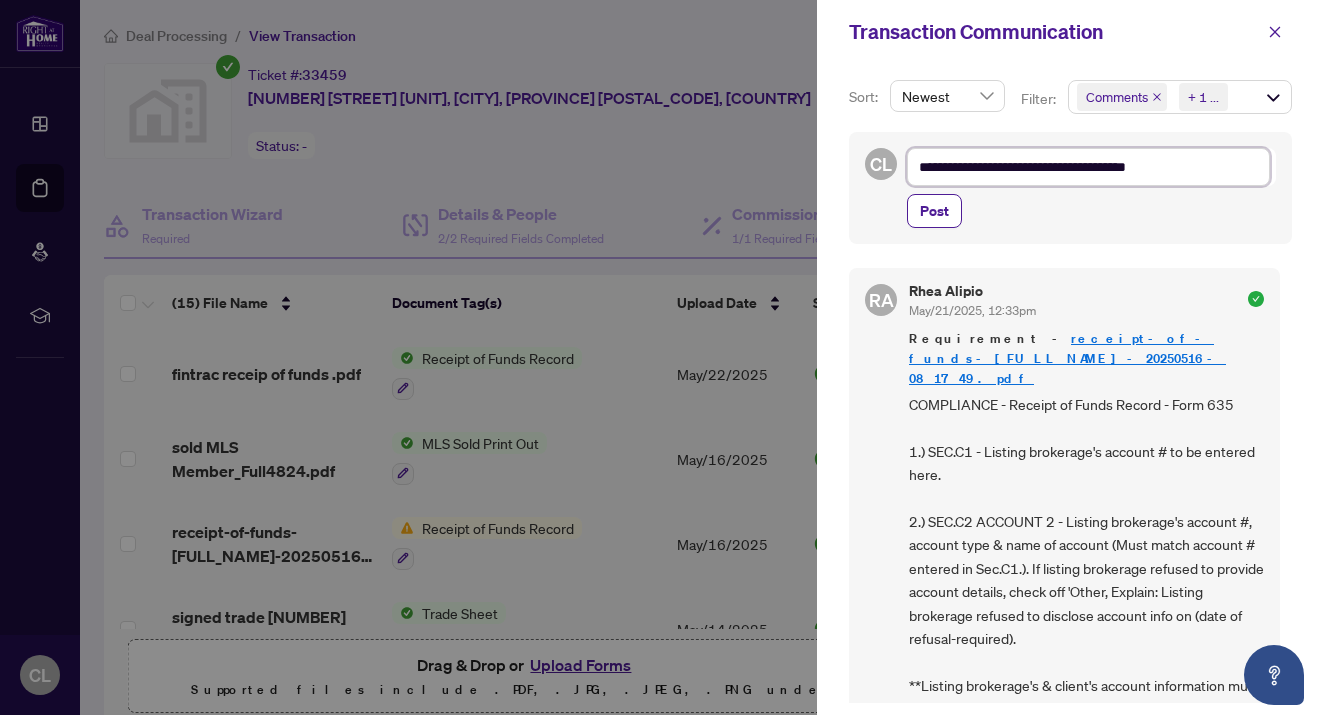 type on "**********" 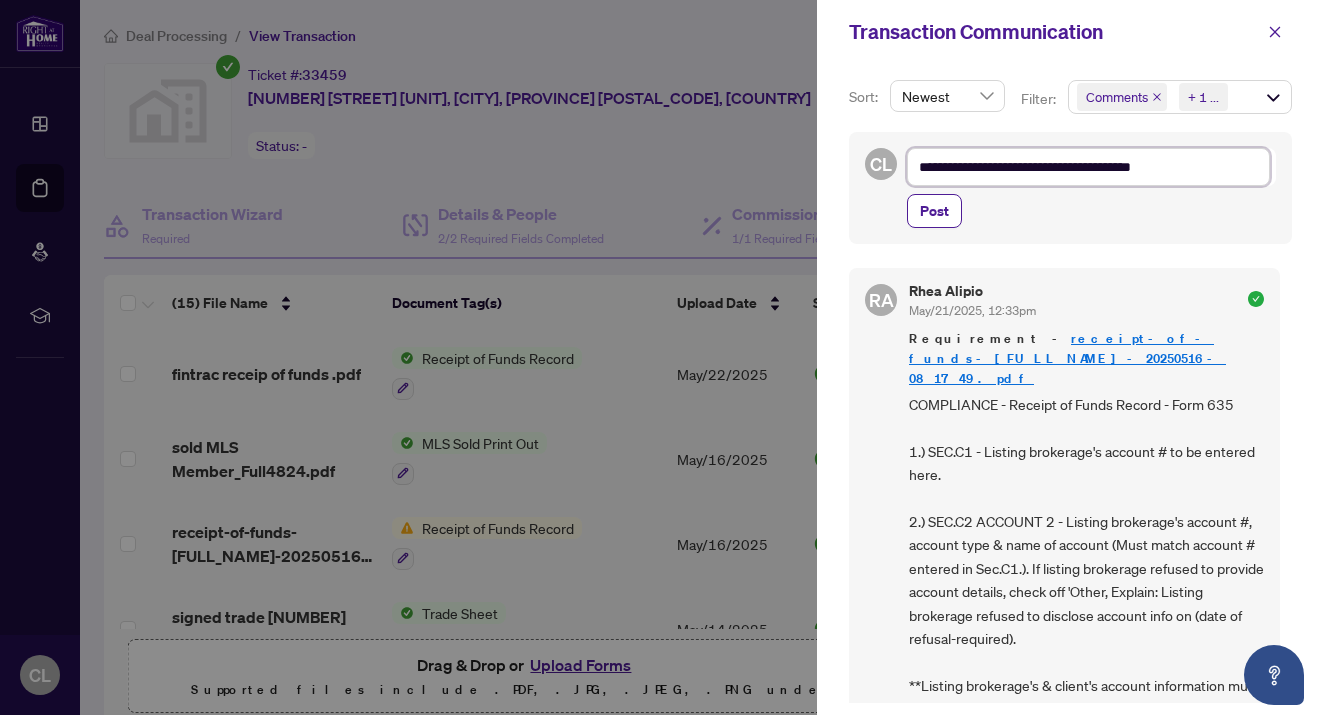 type on "**********" 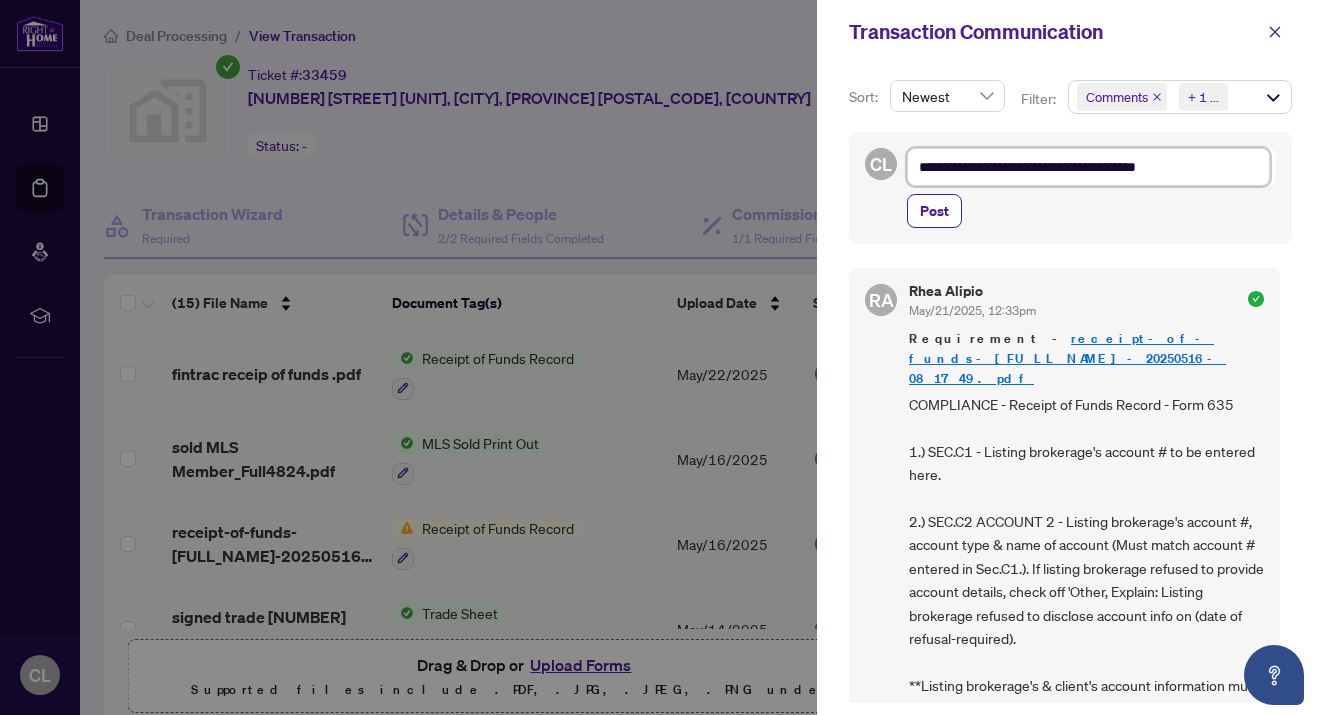 type on "**********" 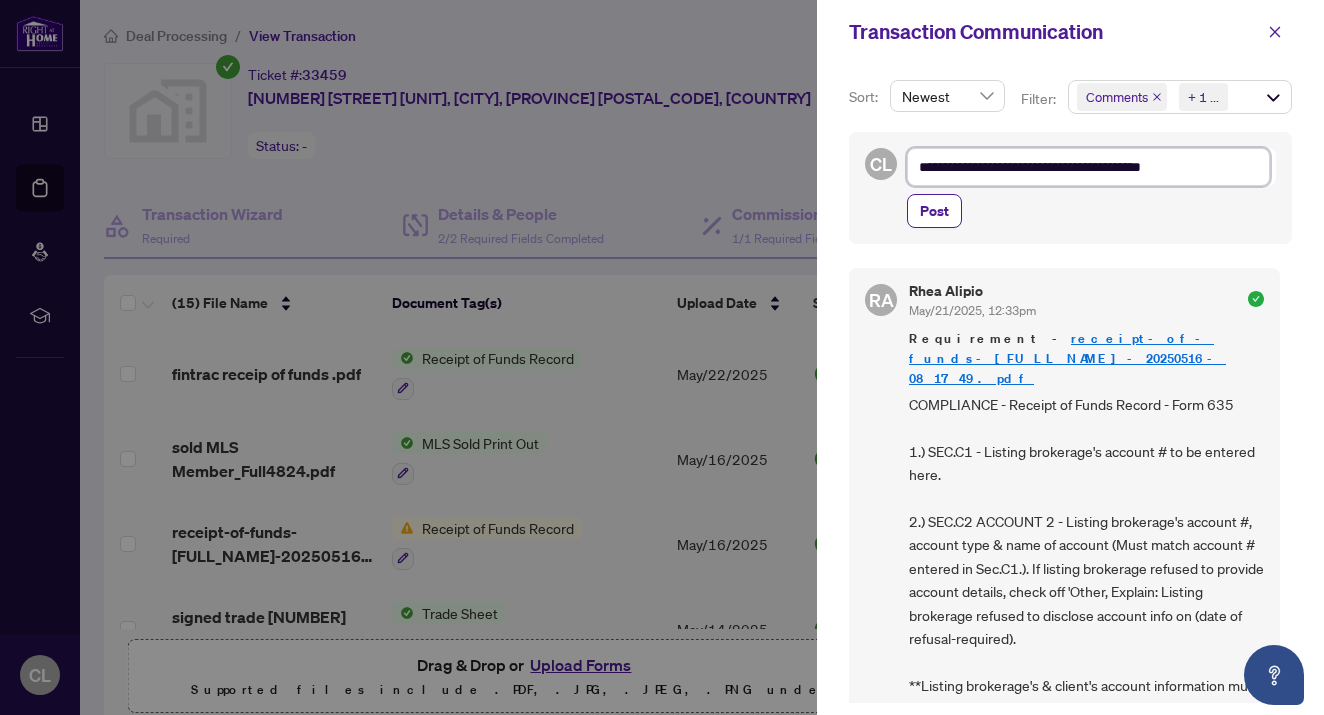 type on "**********" 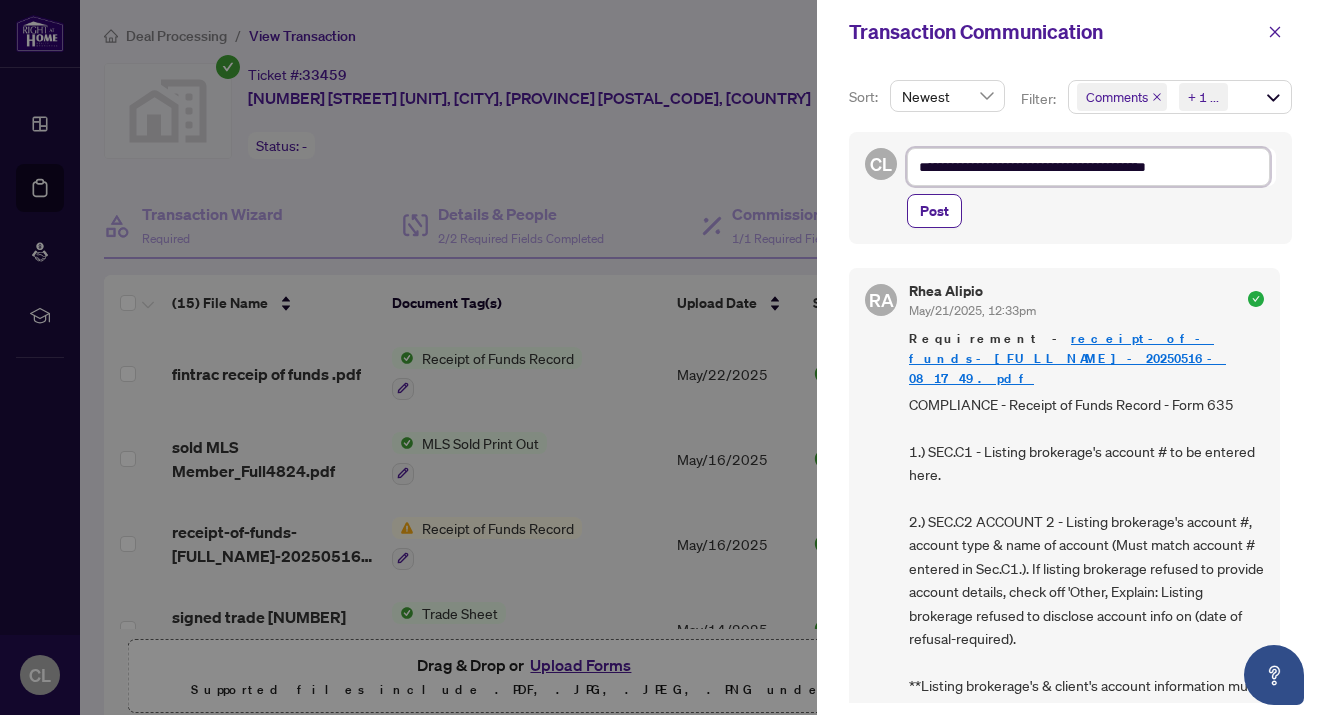 type on "**********" 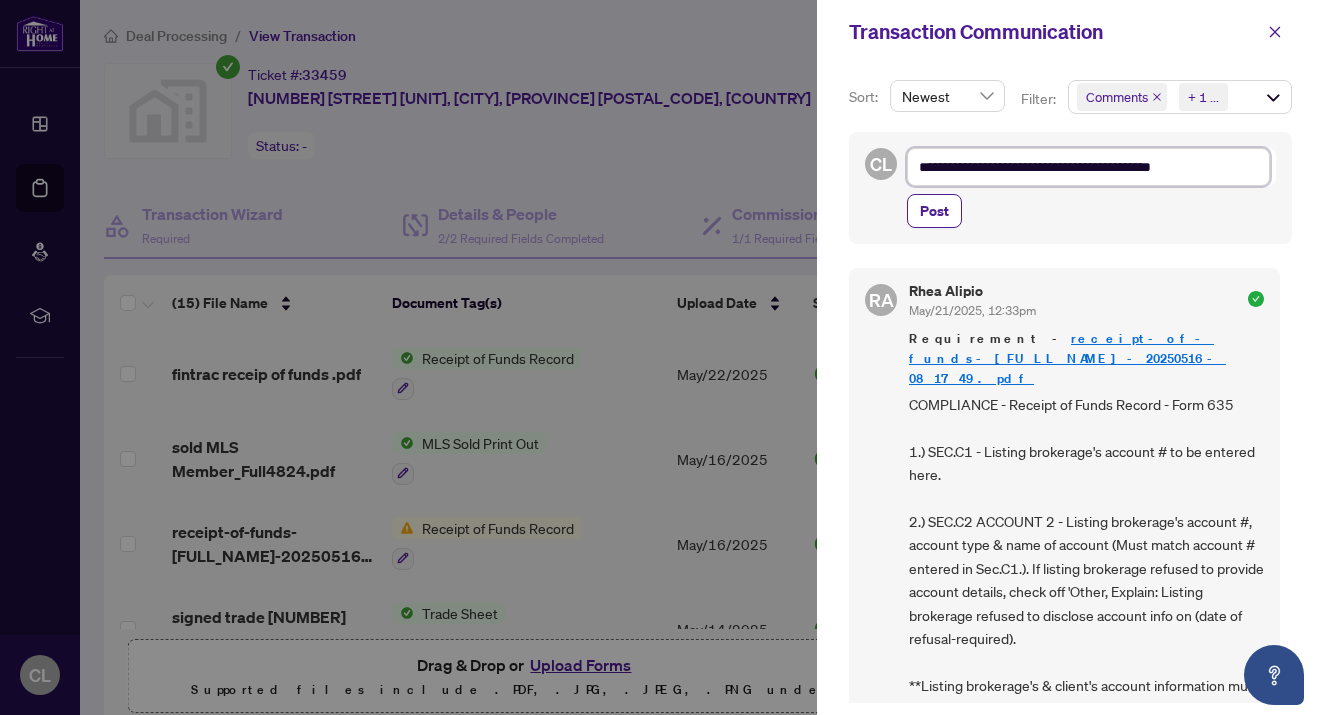 type on "**********" 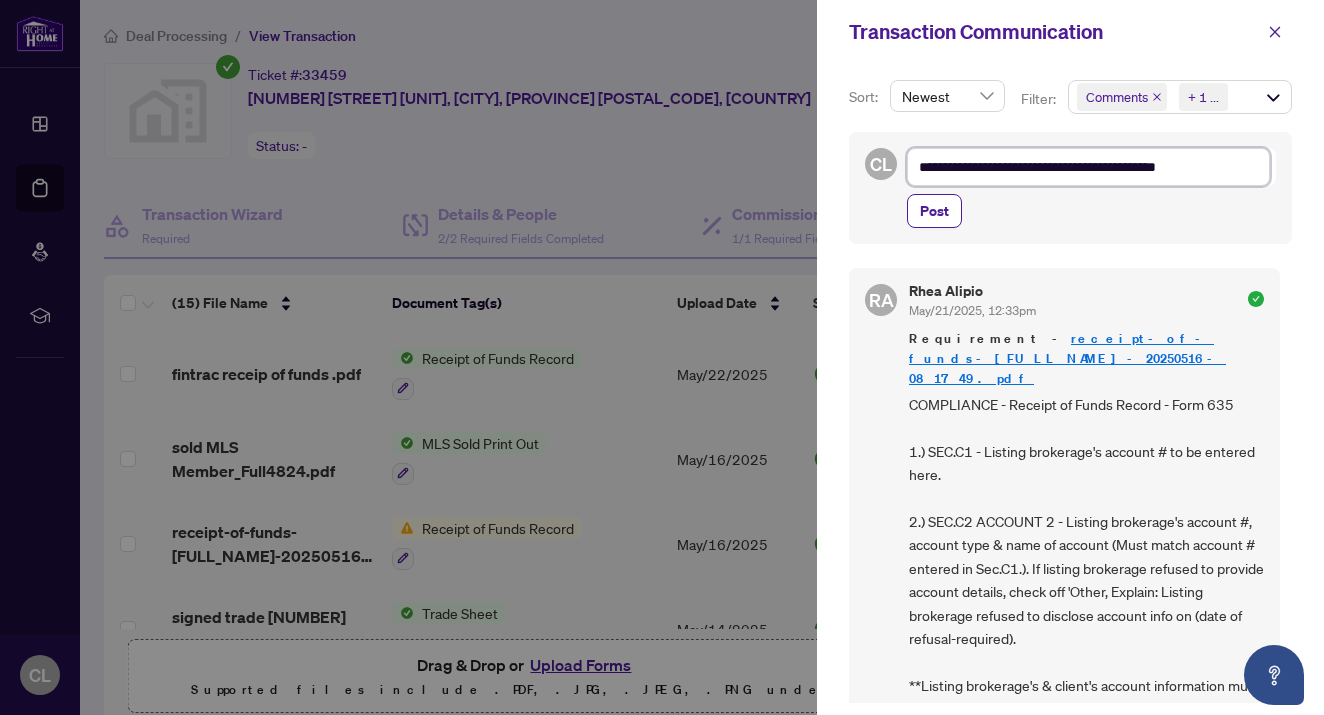 type on "**********" 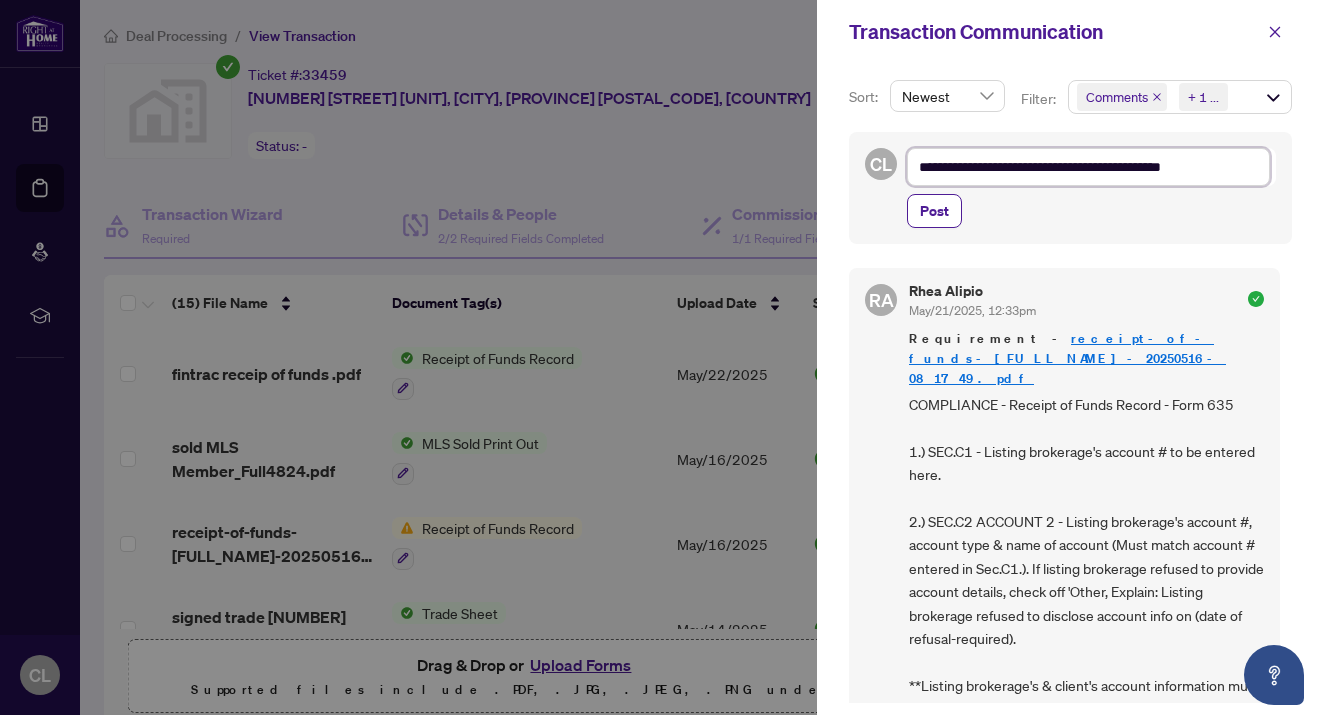 type on "**********" 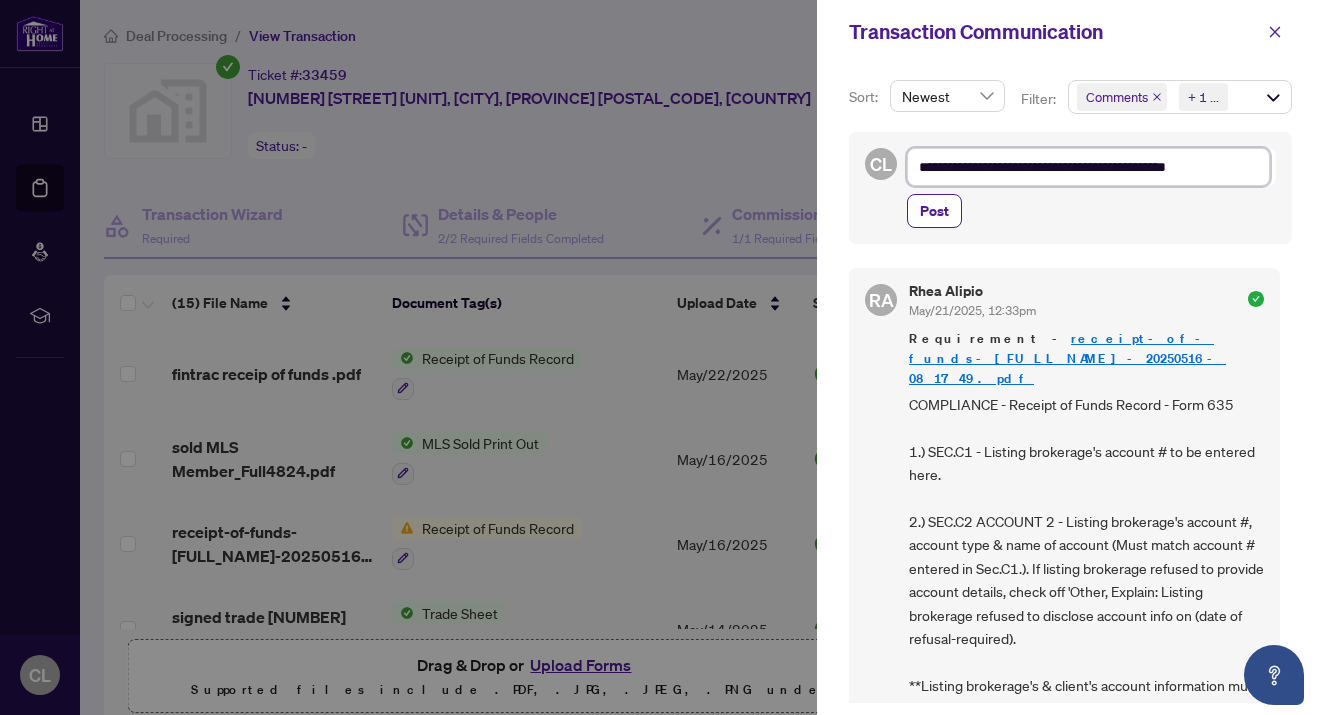 type on "**********" 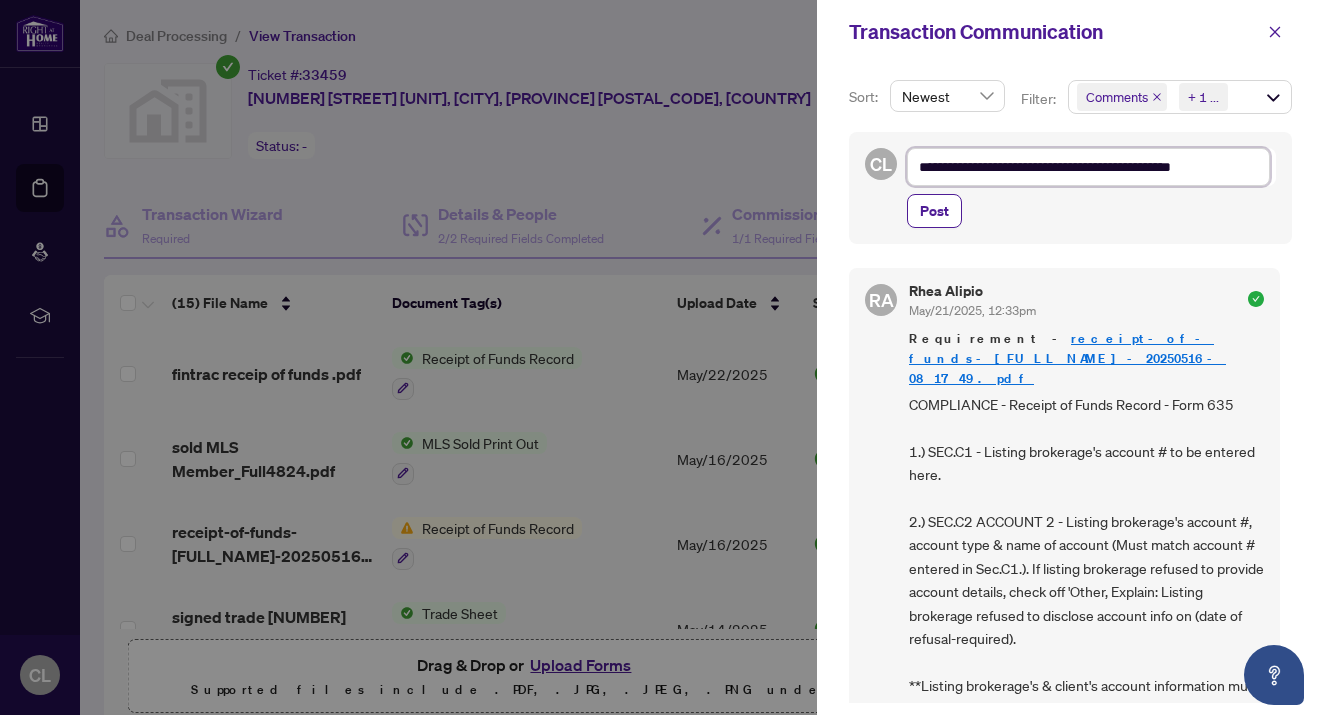 type on "**********" 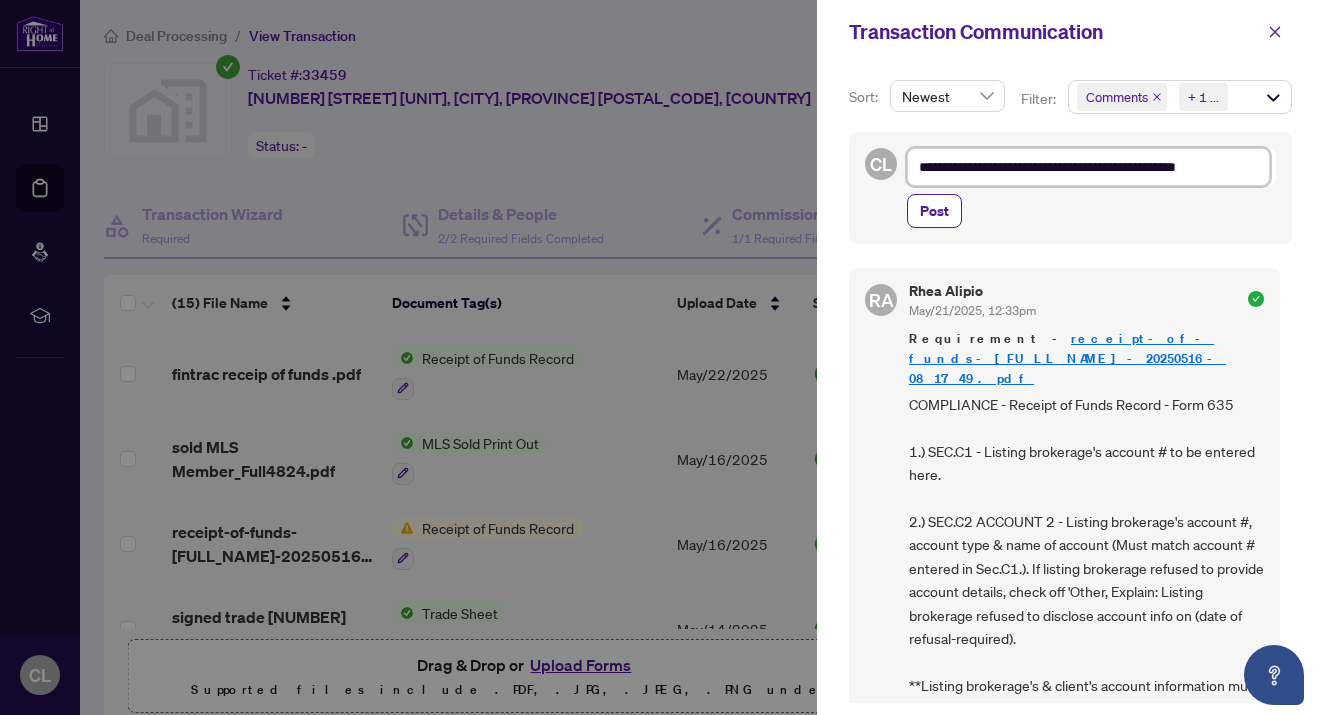 type on "**********" 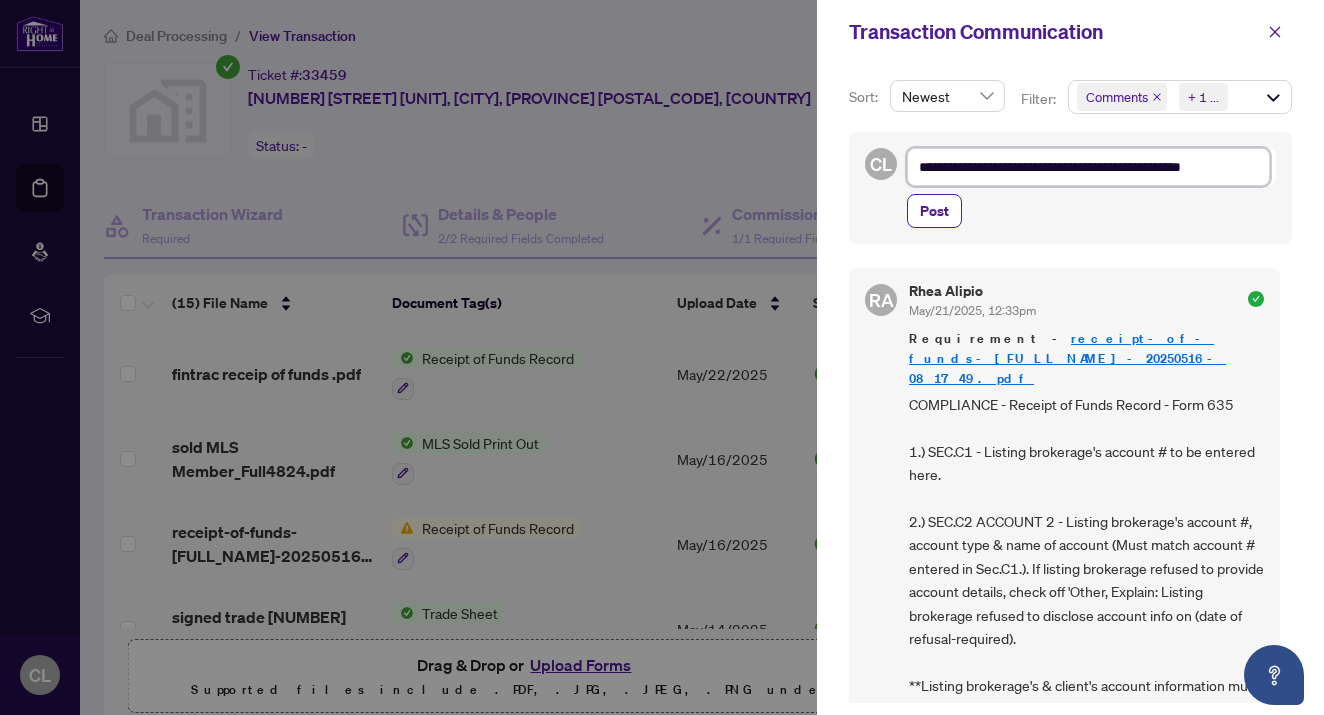 click on "**********" at bounding box center [1088, 167] 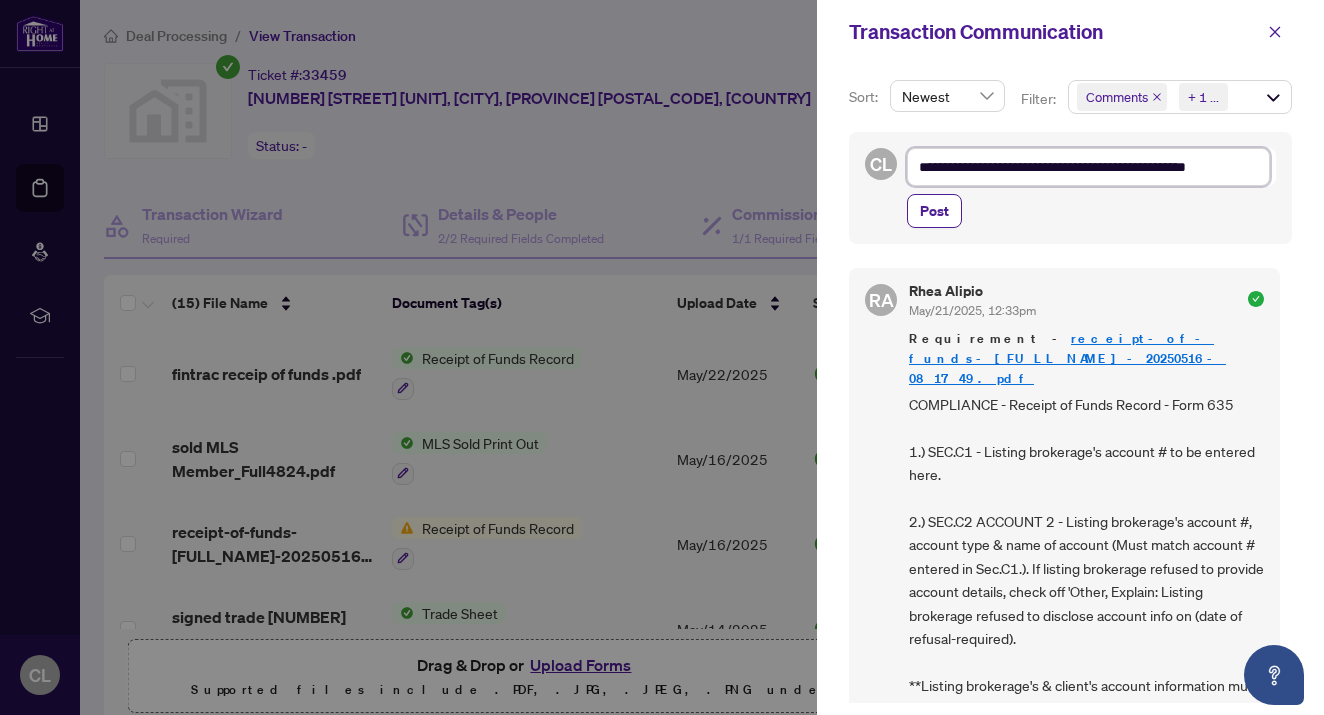 type on "**********" 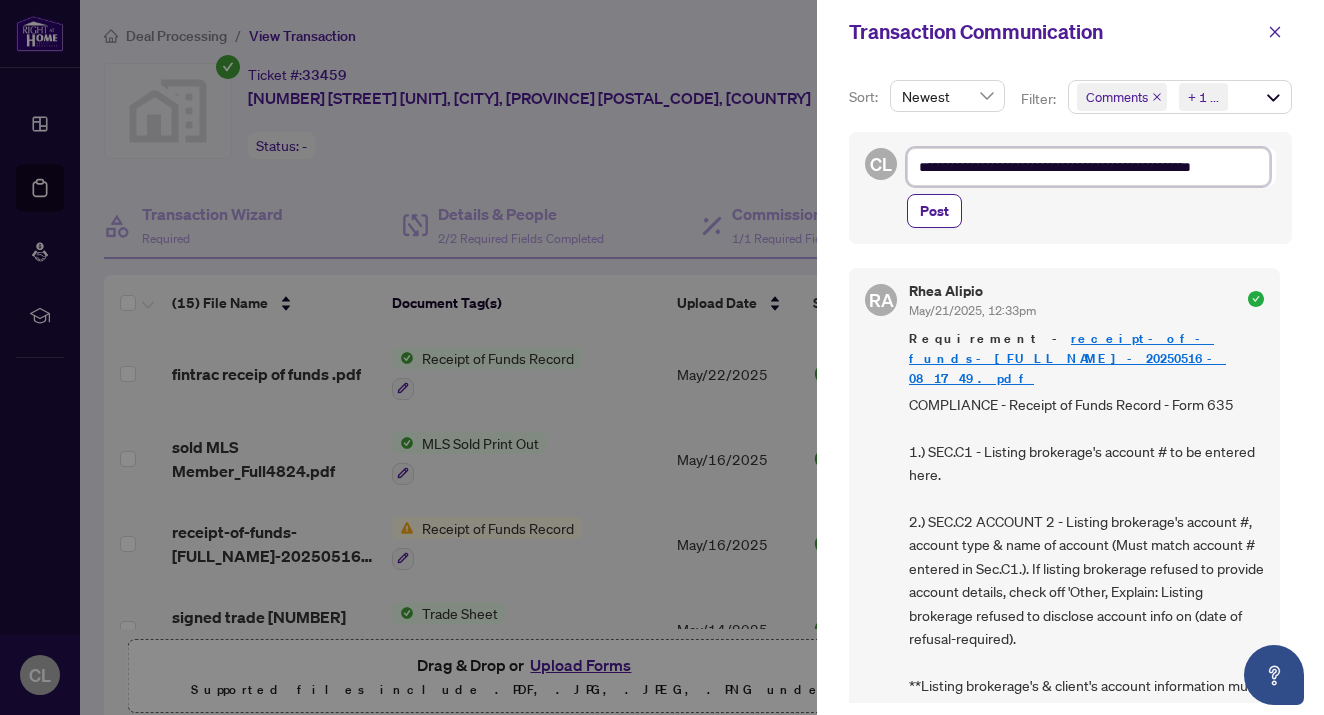 type on "**********" 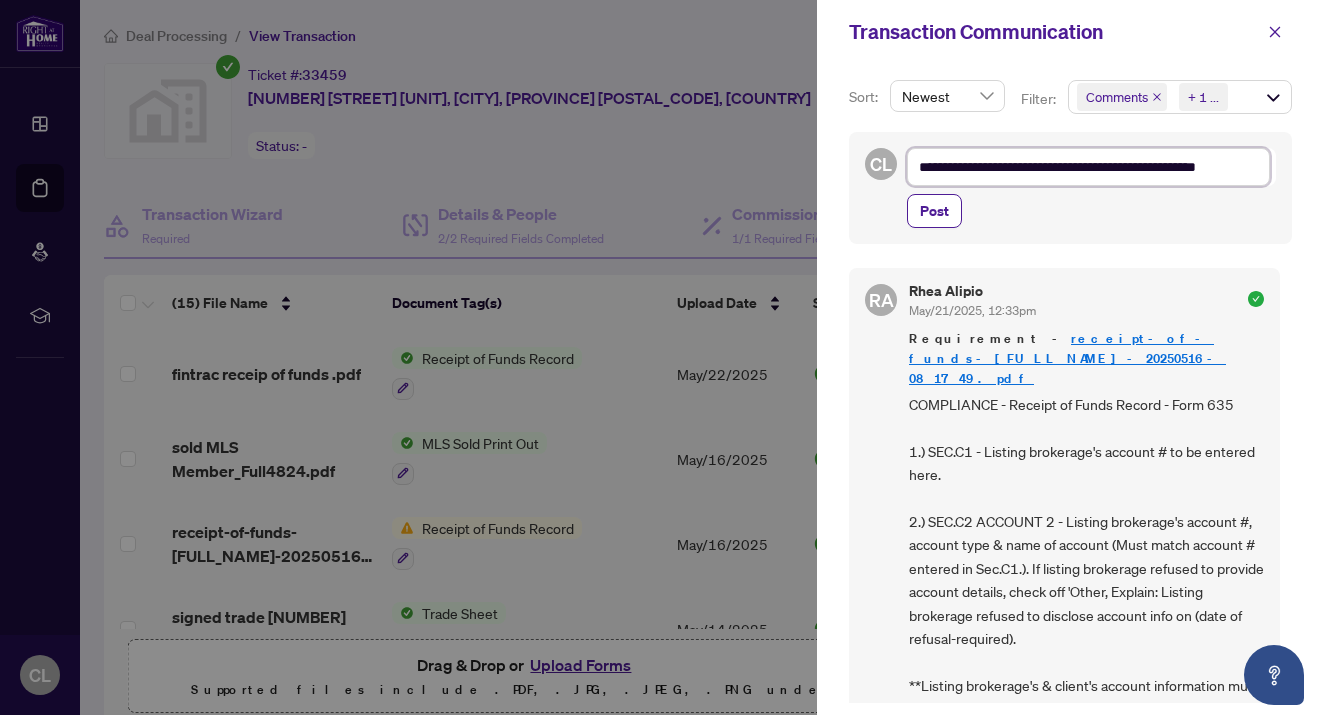 type on "**********" 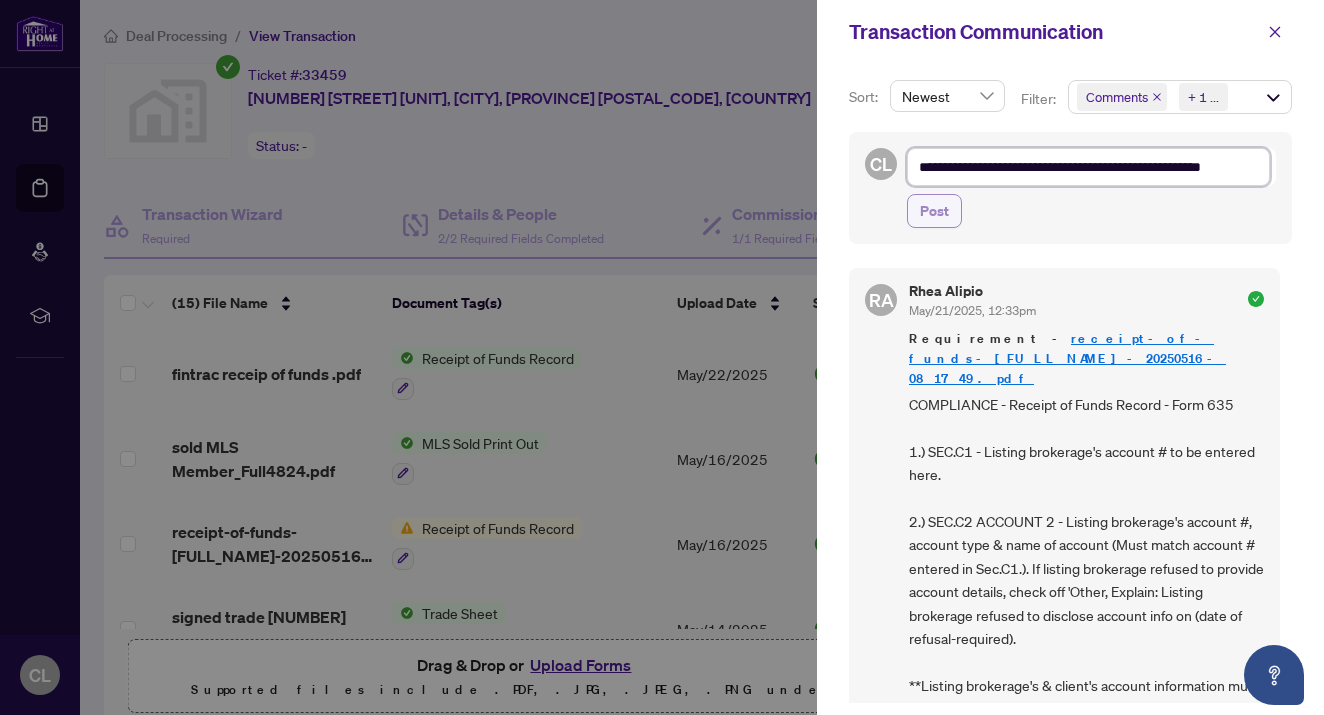 type on "**********" 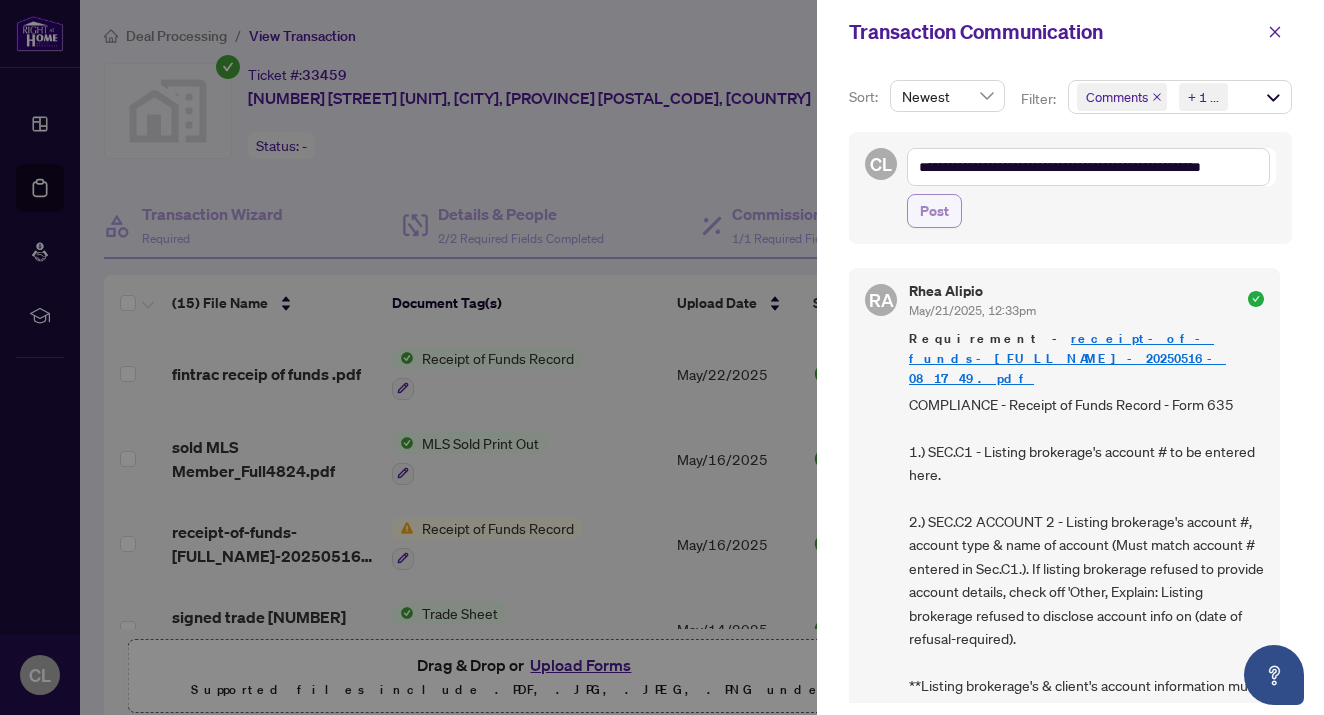 click on "Post" at bounding box center (934, 211) 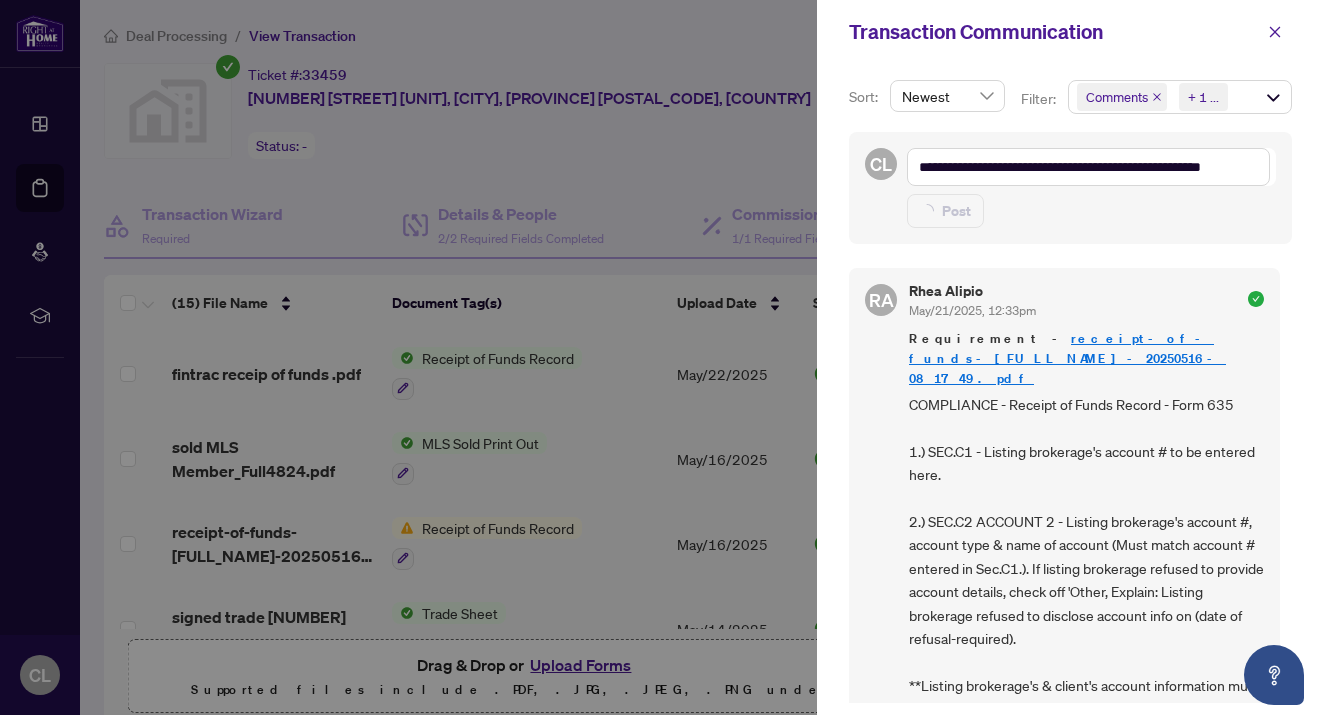 type on "**********" 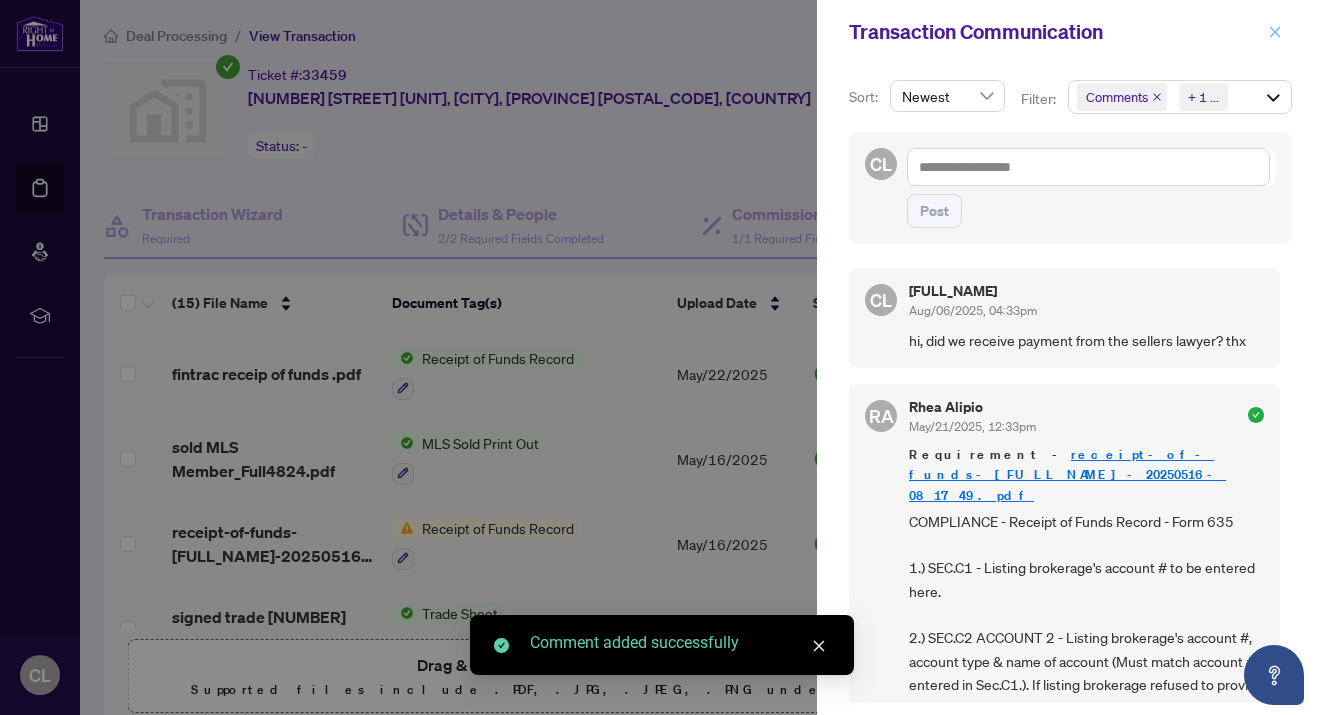 click 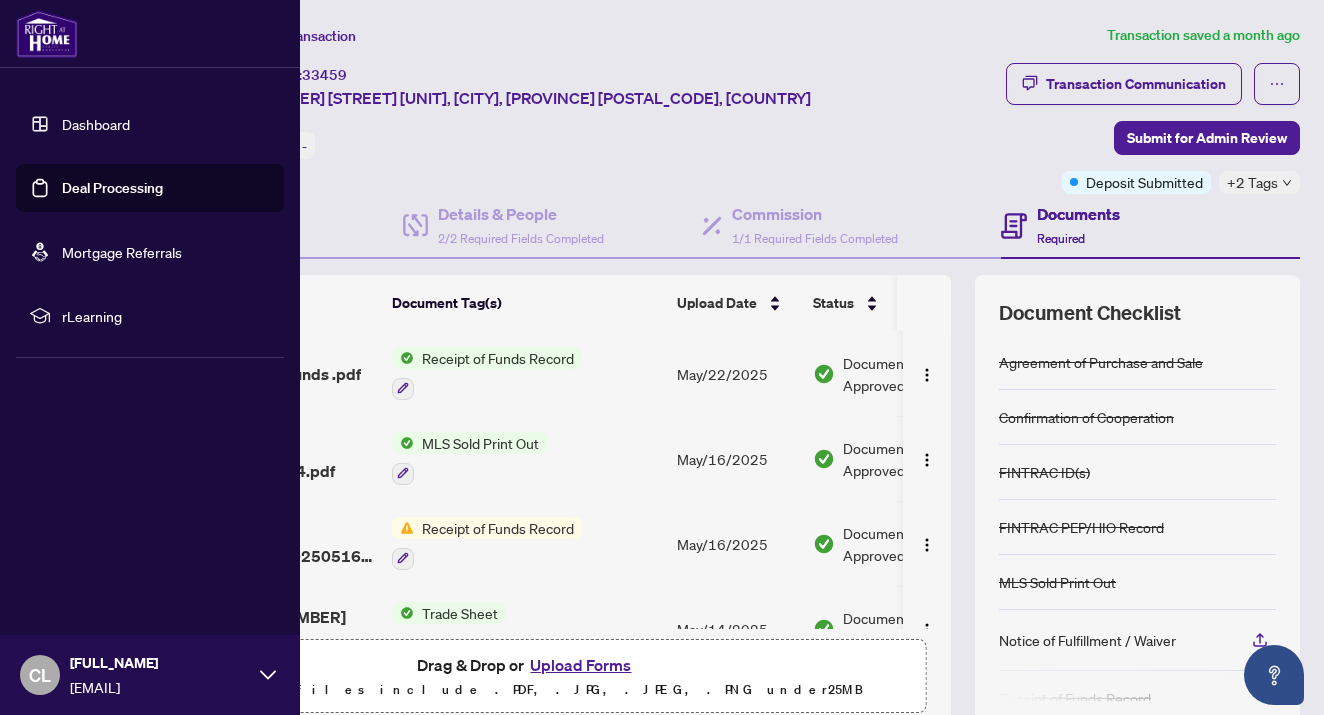 click 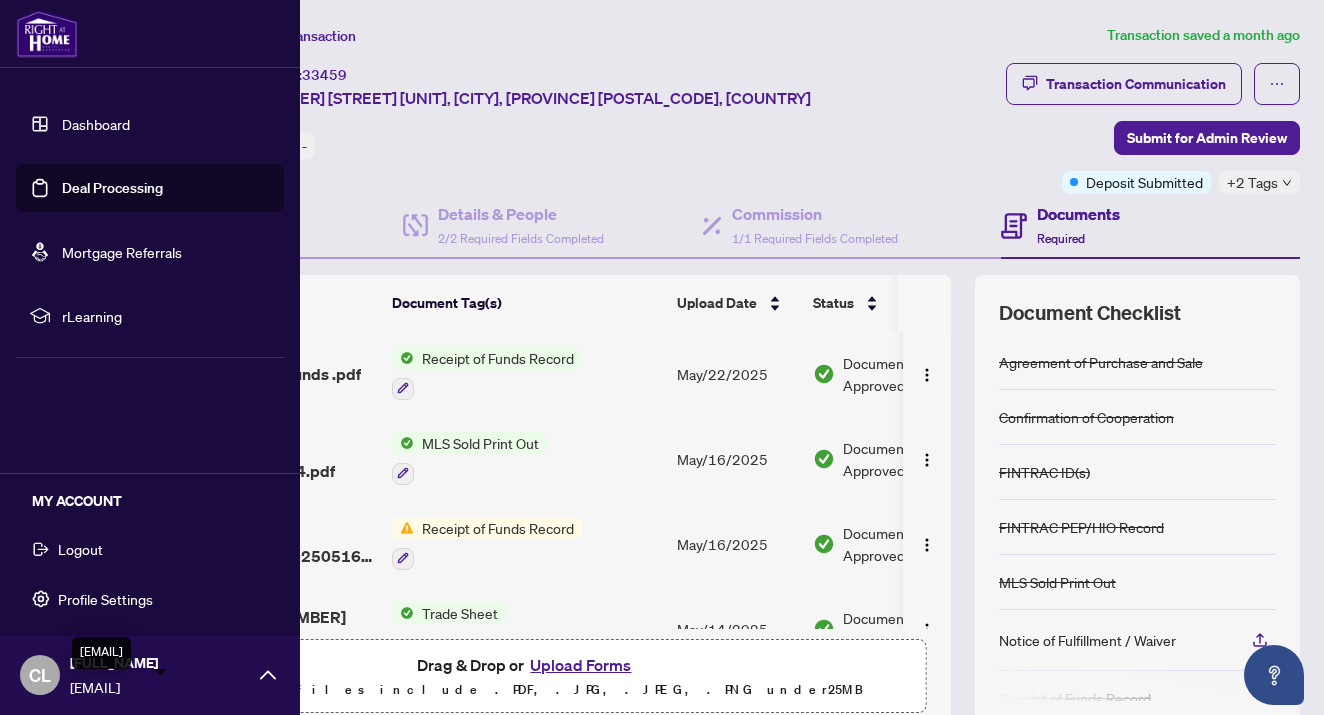 scroll, scrollTop: 0, scrollLeft: 0, axis: both 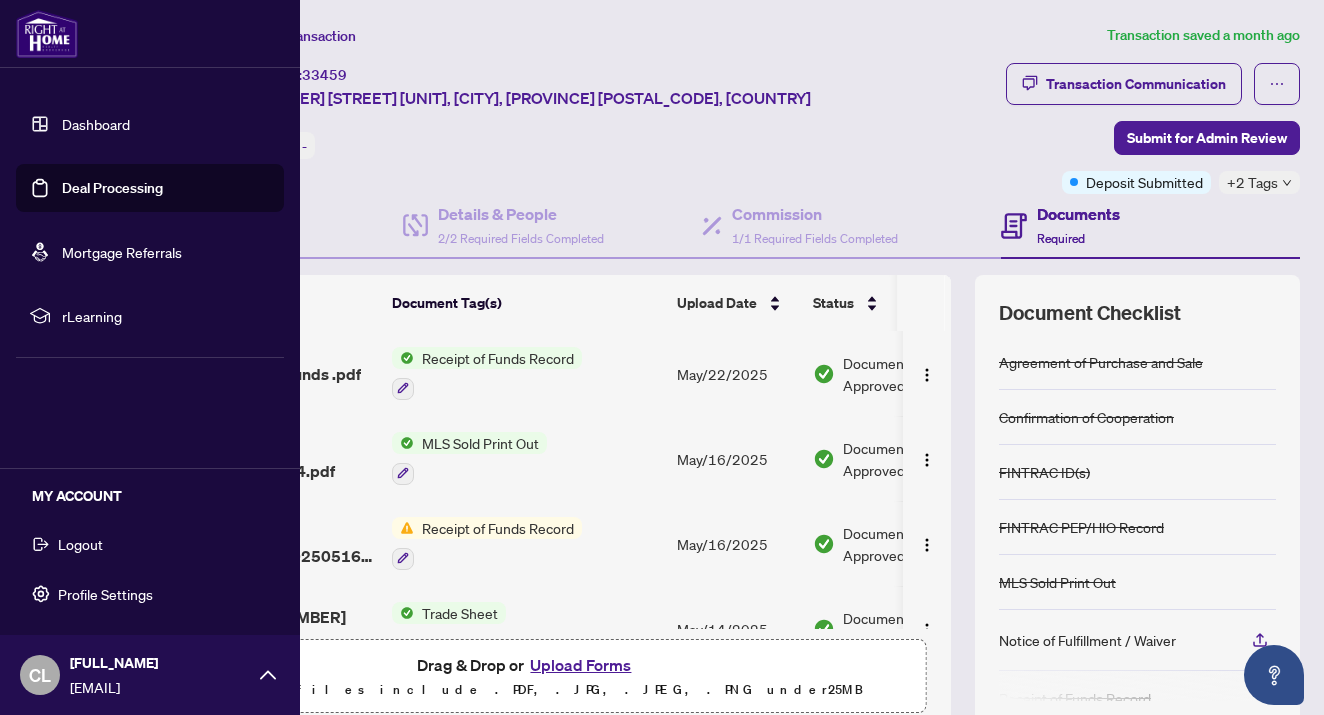 click on "Logout" at bounding box center [80, 544] 